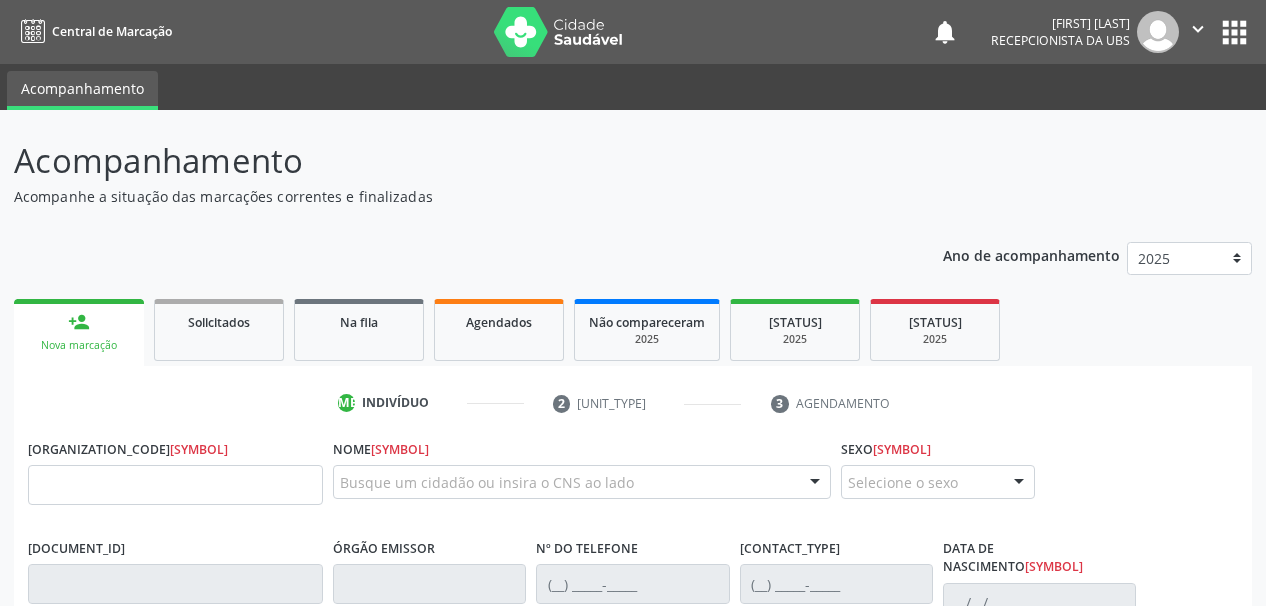 scroll, scrollTop: 0, scrollLeft: 0, axis: both 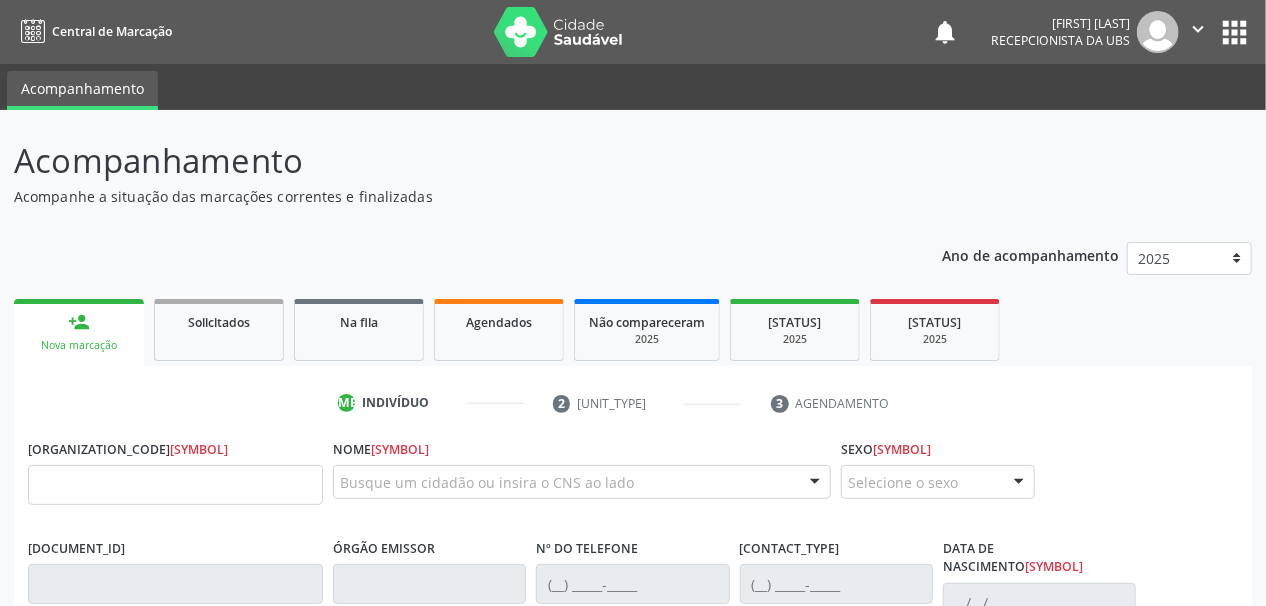 click on "Nova marcação" at bounding box center (79, 345) 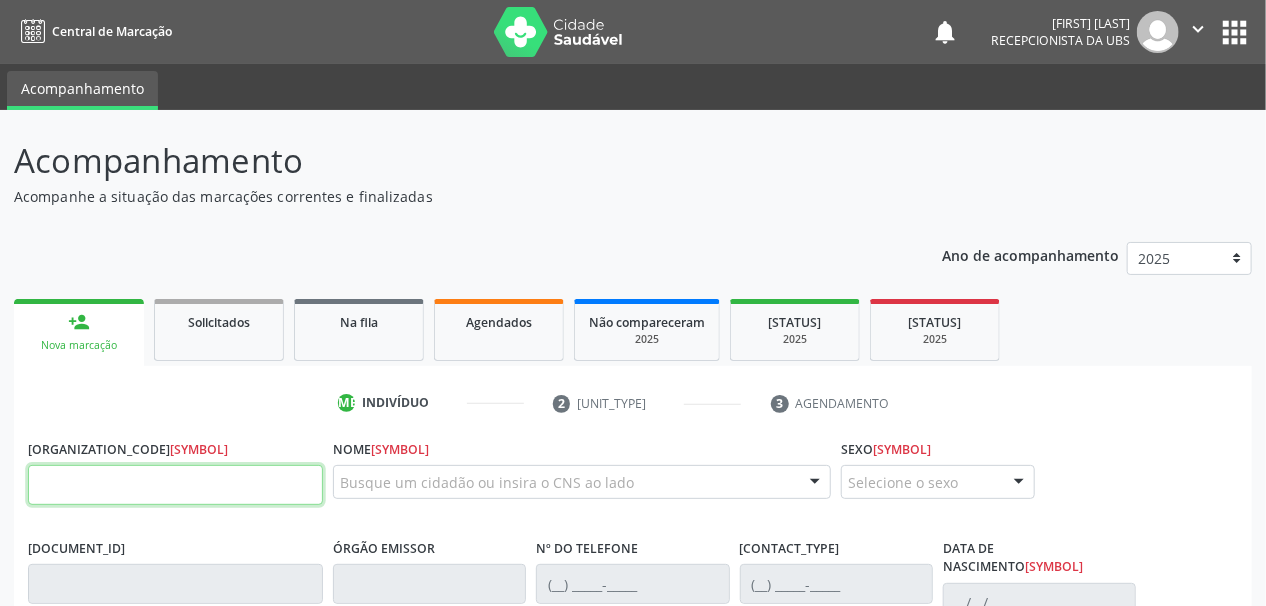 click at bounding box center (175, 485) 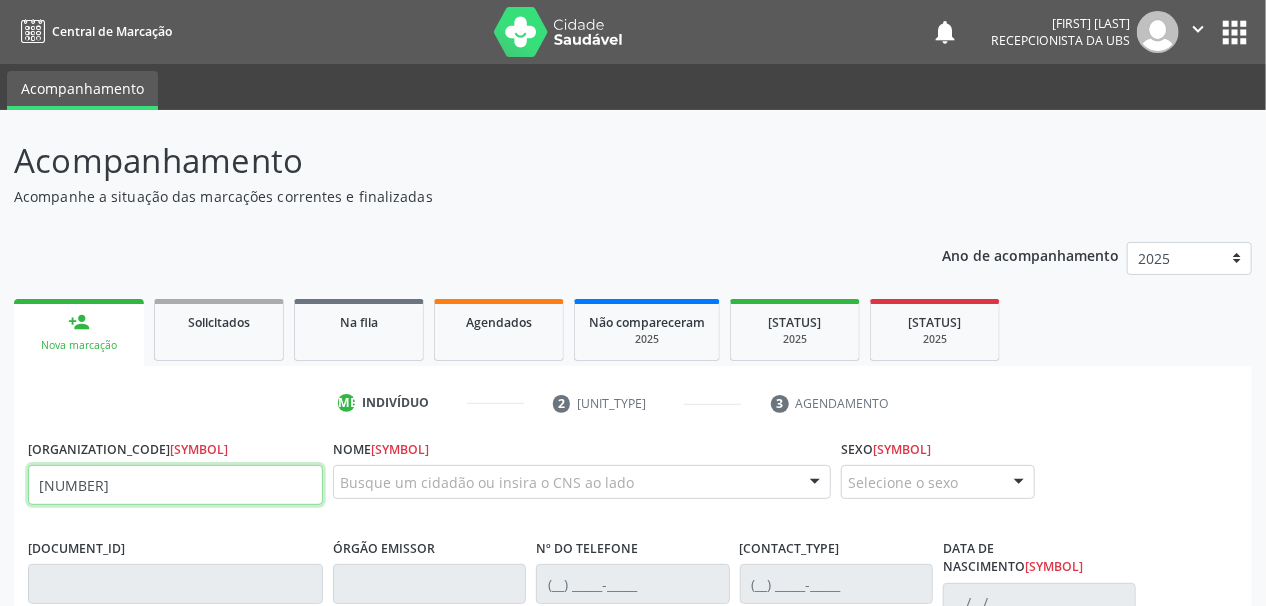 type on "[NUMBER]" 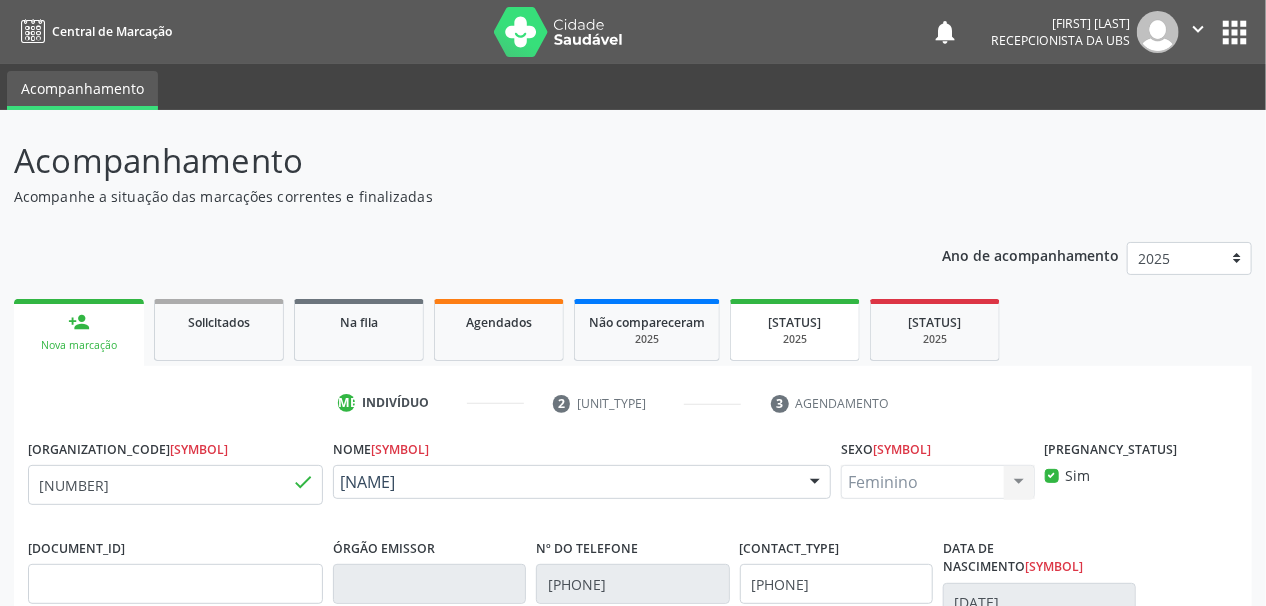 scroll, scrollTop: 80, scrollLeft: 0, axis: vertical 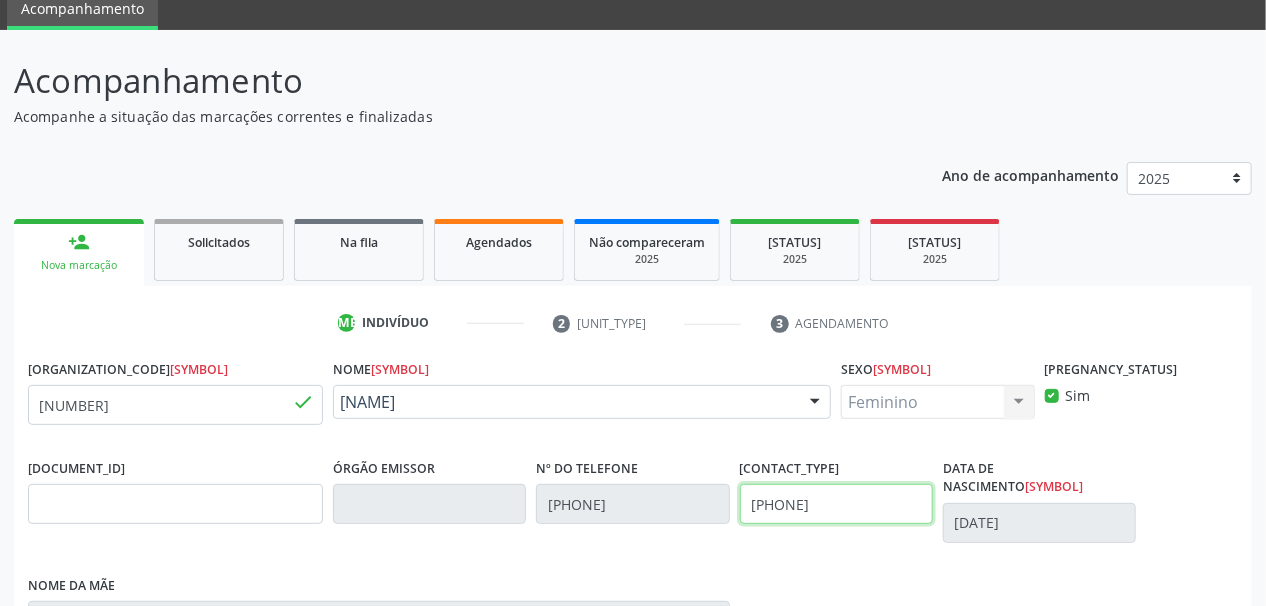 click on "[PHONE]" at bounding box center (836, 504) 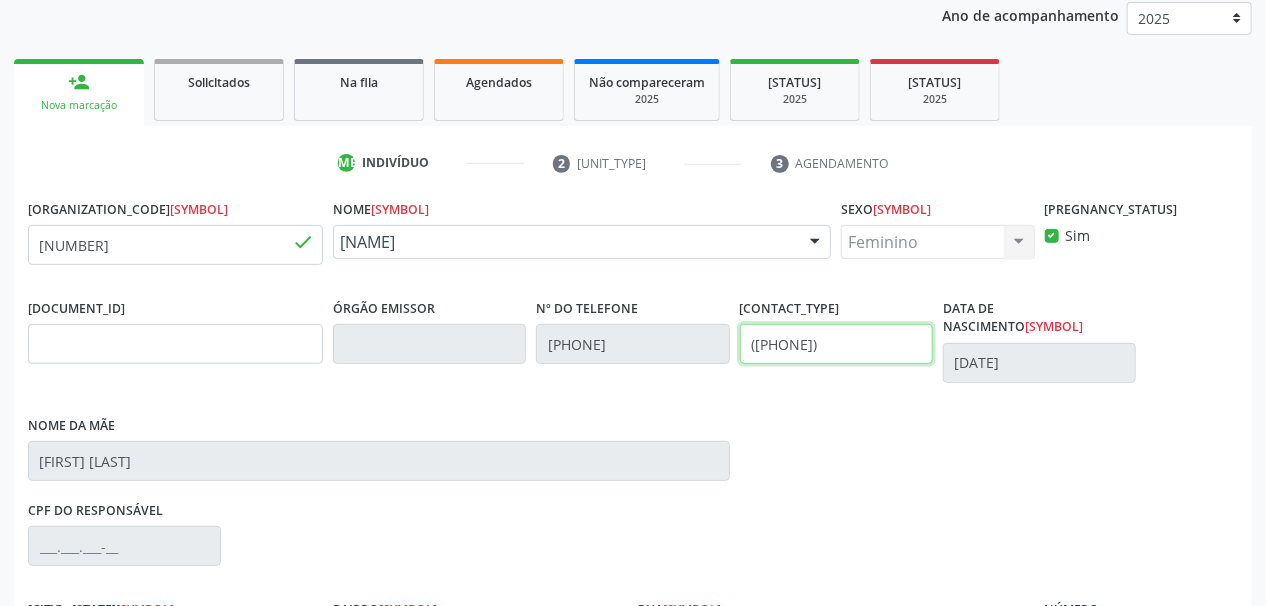 scroll, scrollTop: 457, scrollLeft: 0, axis: vertical 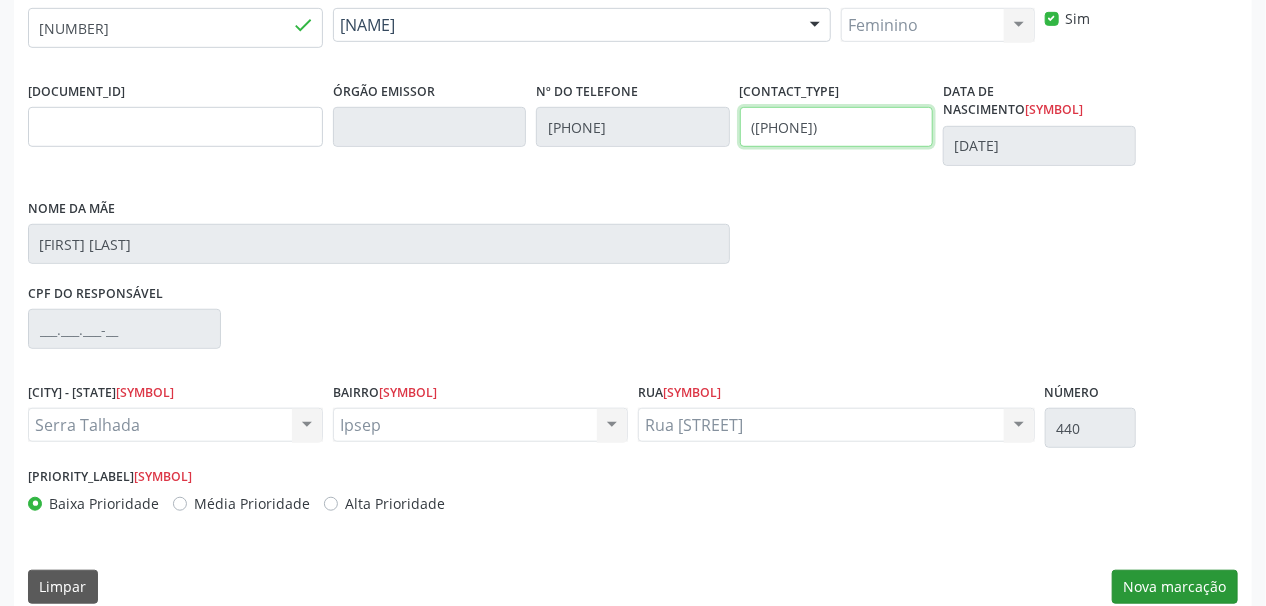 type on "([PHONE])" 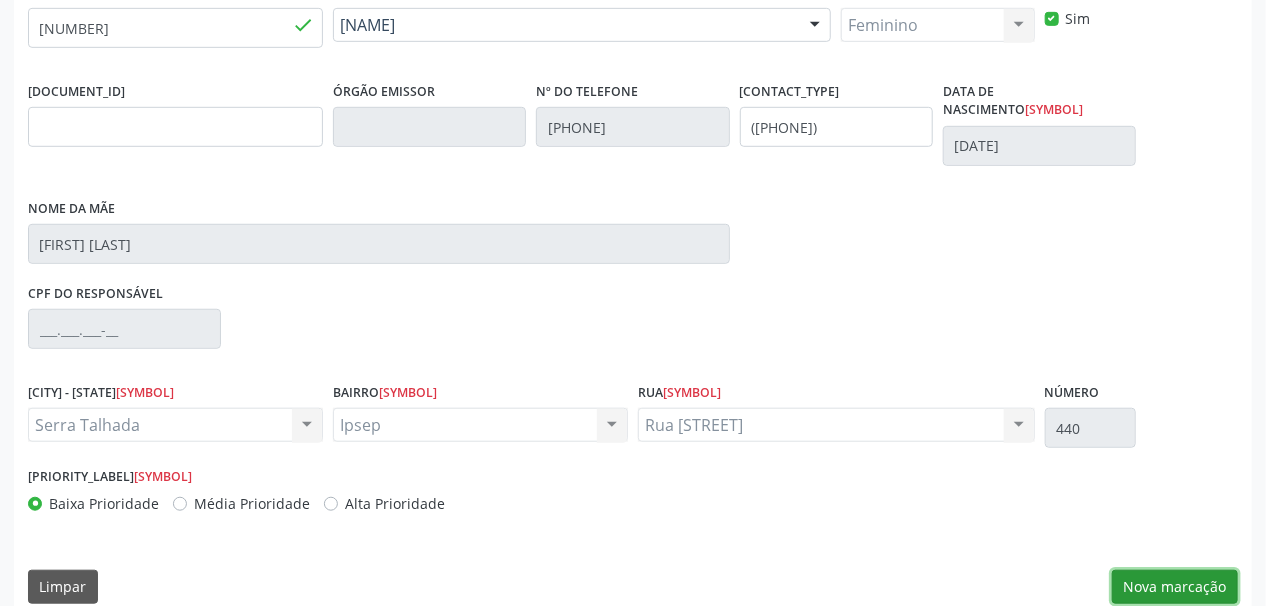click on "Nova marcação" at bounding box center [1175, 587] 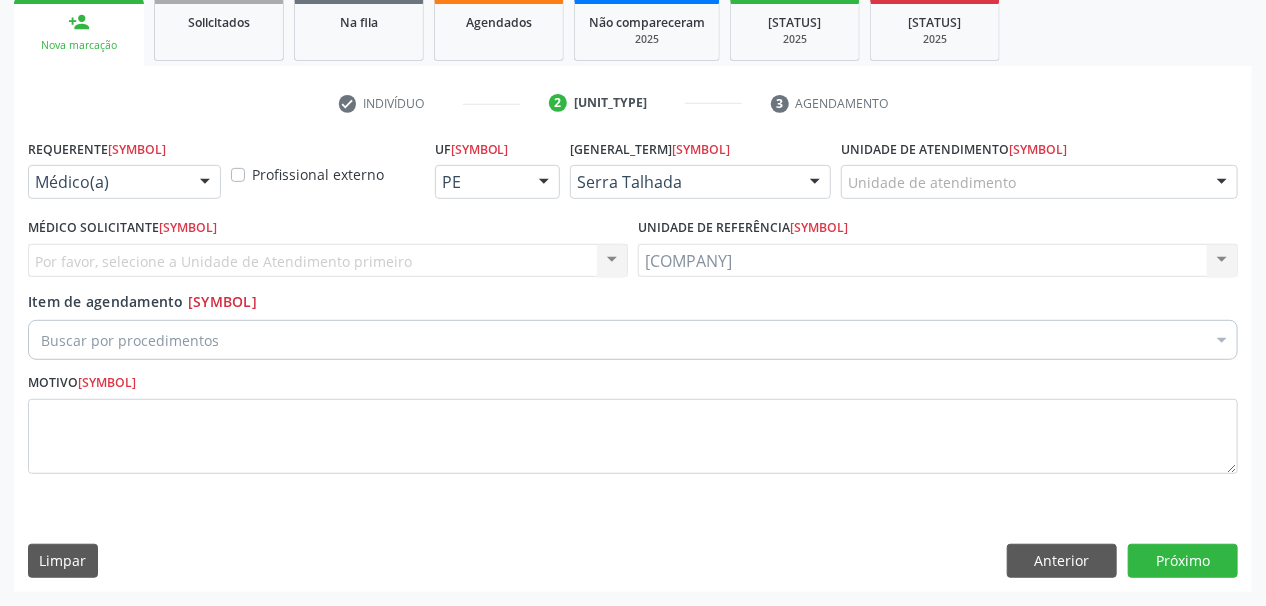 scroll, scrollTop: 294, scrollLeft: 0, axis: vertical 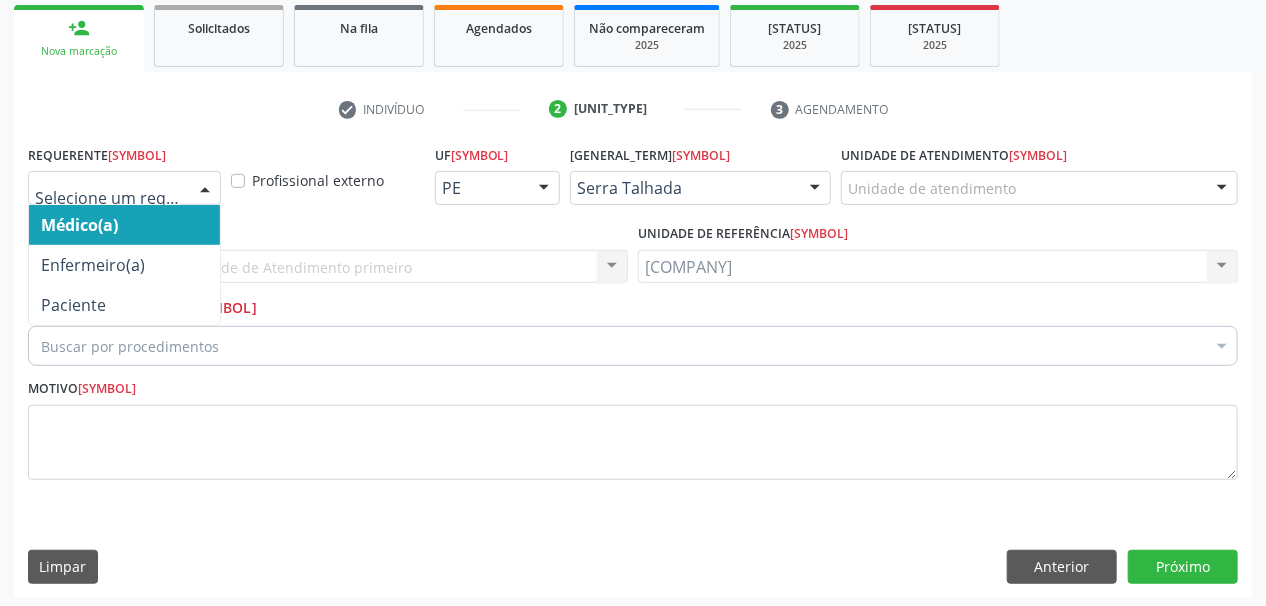 click at bounding box center (205, 189) 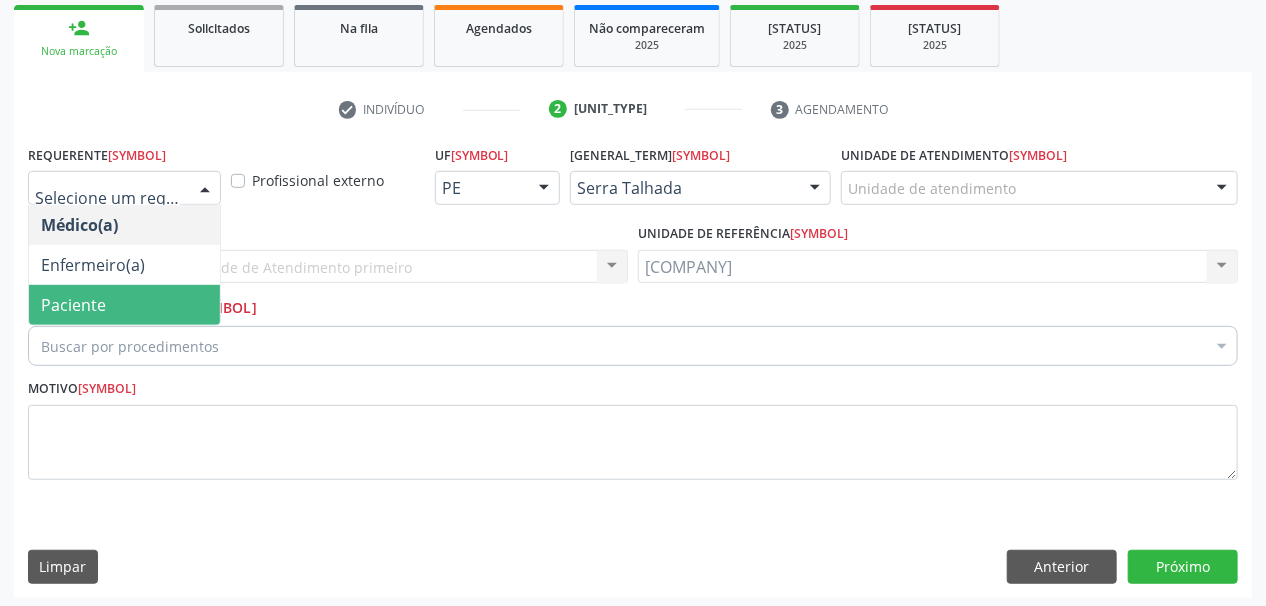 click on "Paciente" at bounding box center [124, 305] 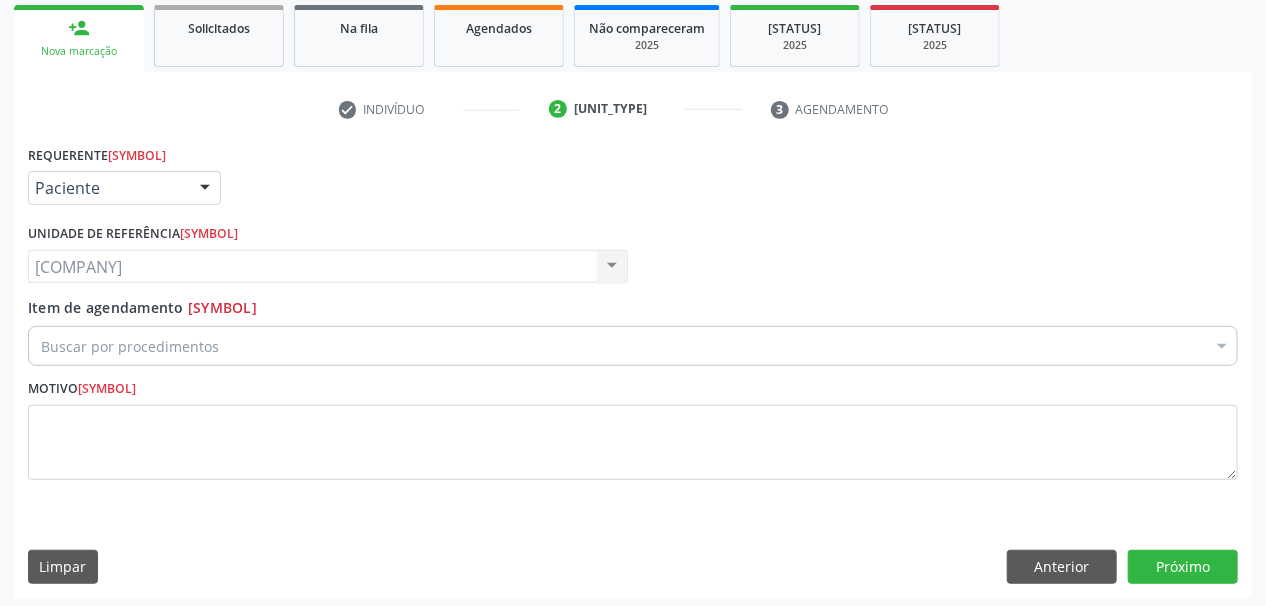 click on "Buscar por procedimentos" at bounding box center (633, 346) 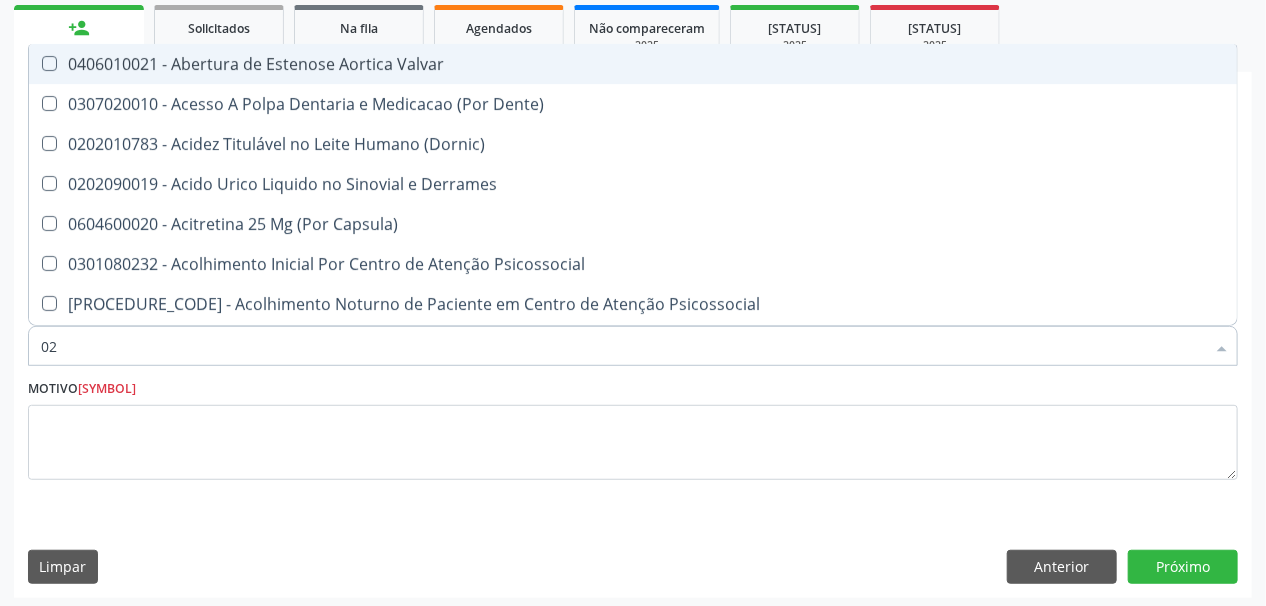 type on "020" 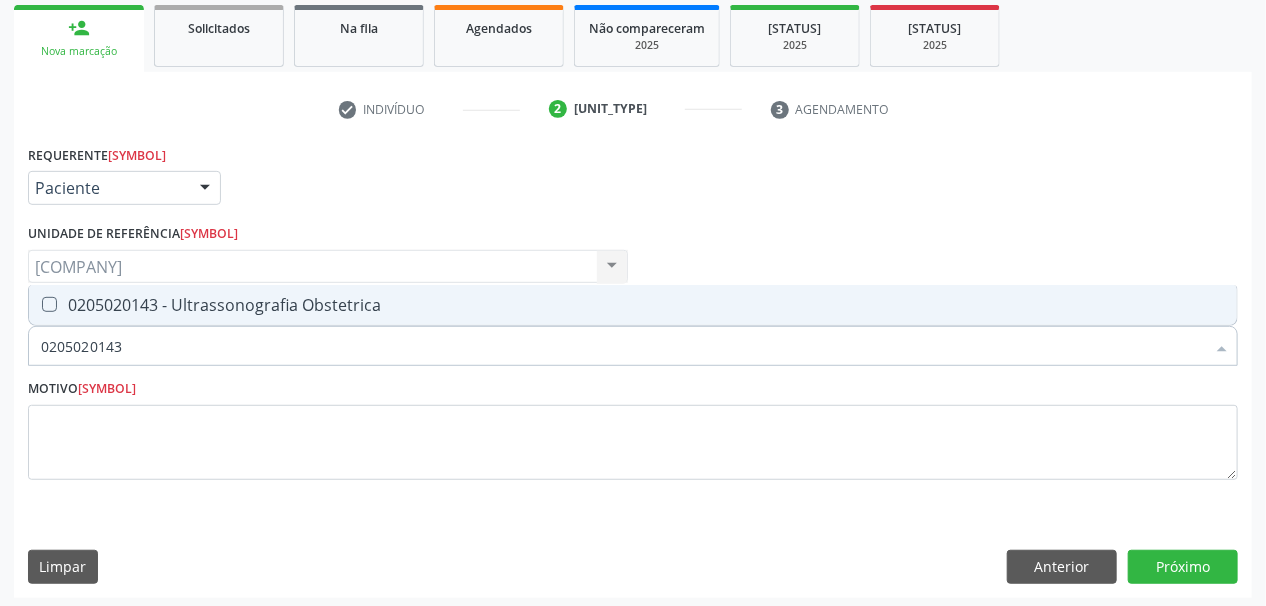 drag, startPoint x: 47, startPoint y: 298, endPoint x: 350, endPoint y: 301, distance: 303.01486 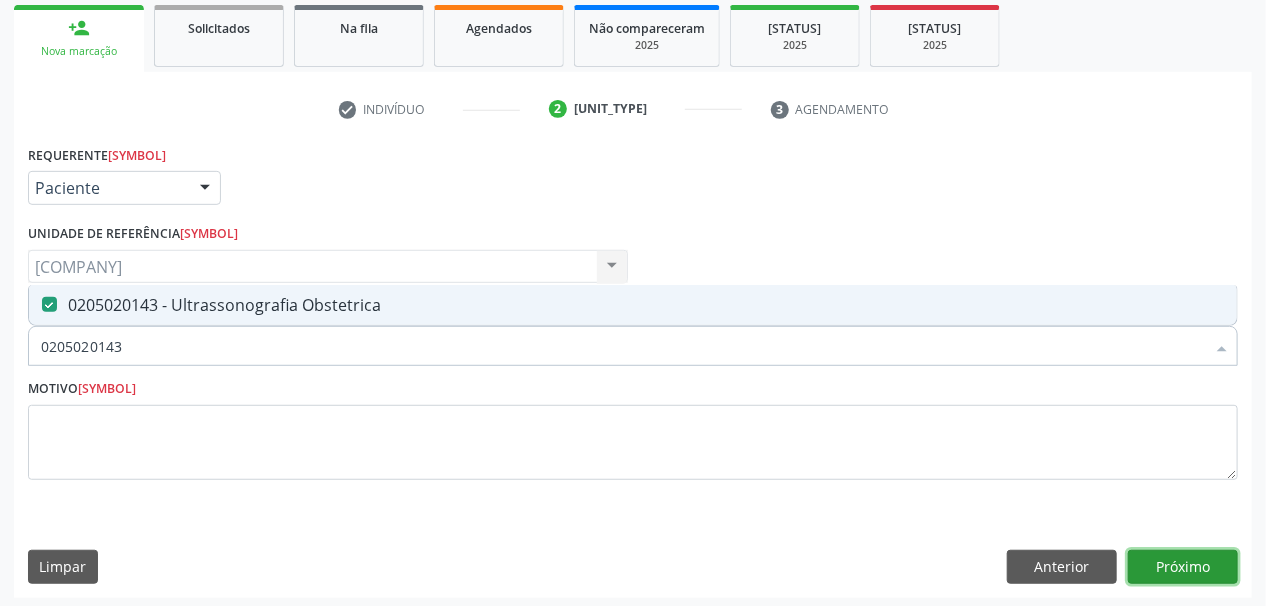 click on "Próximo" at bounding box center [1183, 567] 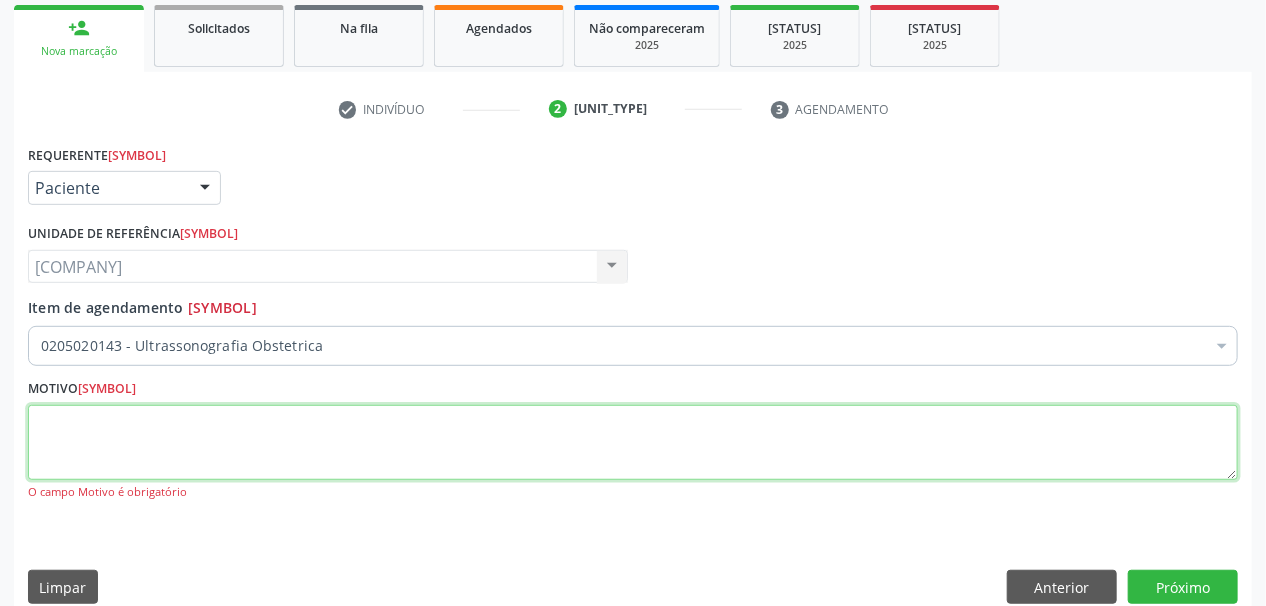 click at bounding box center (633, 443) 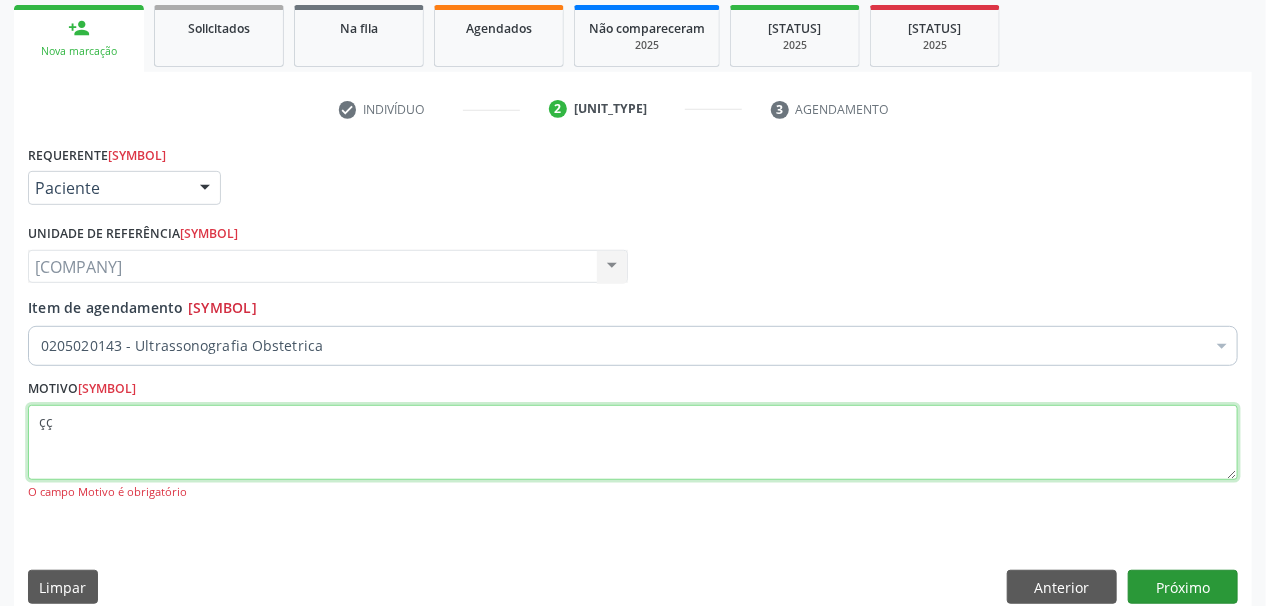 type on "çç" 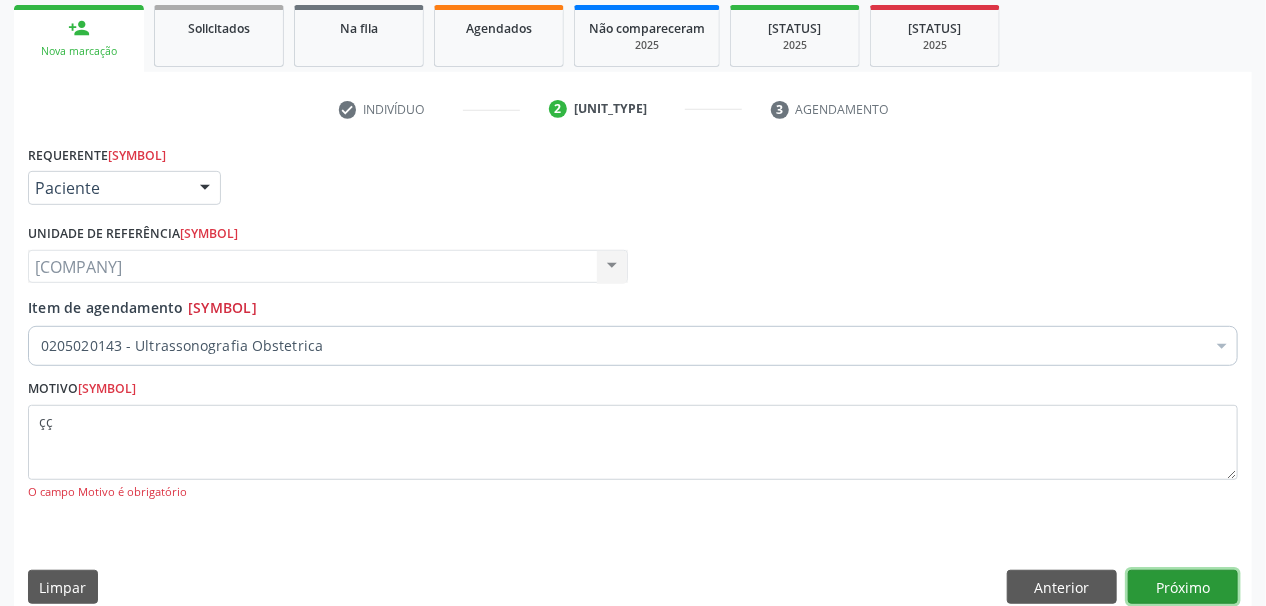 click on "Próximo" at bounding box center (1183, 587) 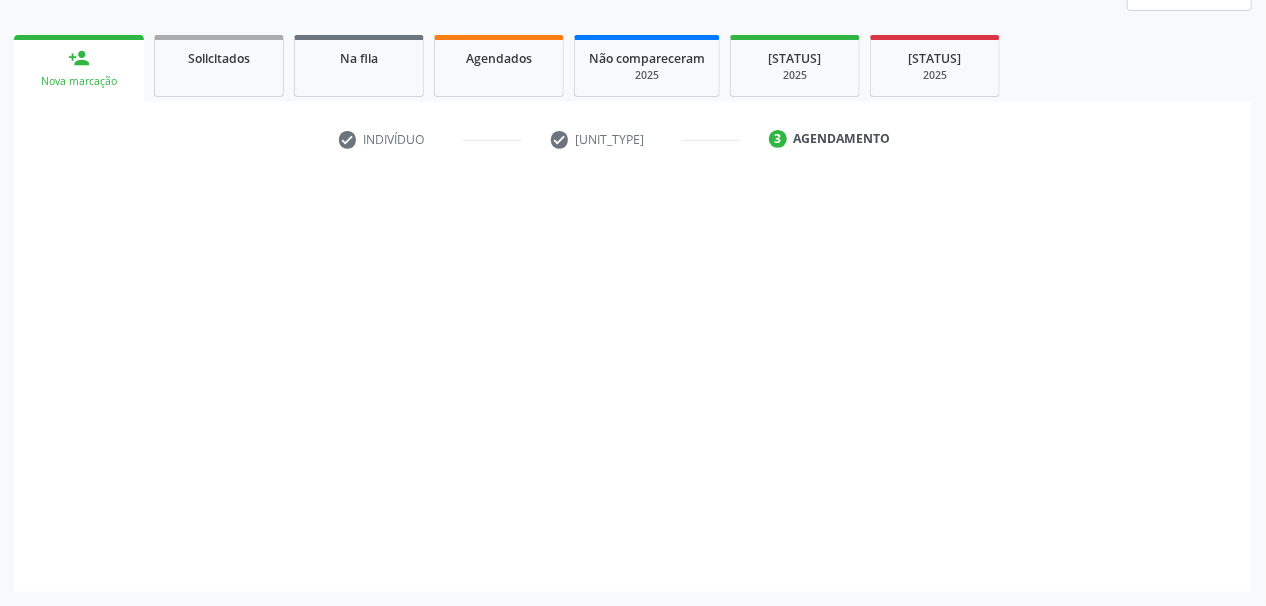 scroll, scrollTop: 261, scrollLeft: 0, axis: vertical 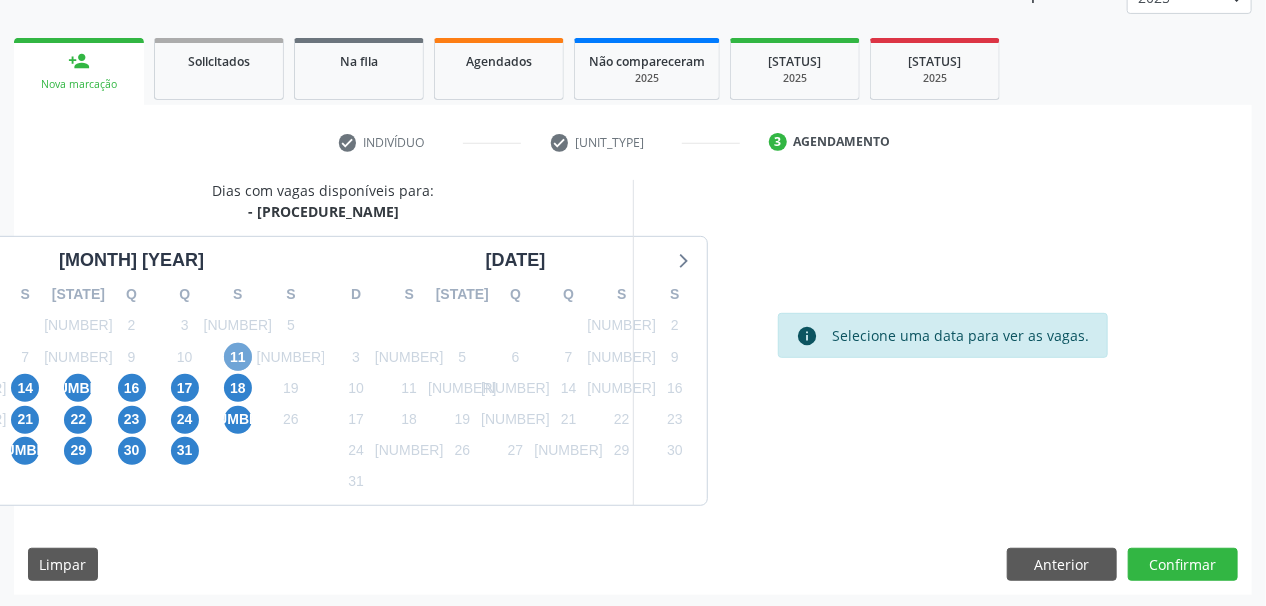 click on "11" at bounding box center [238, 357] 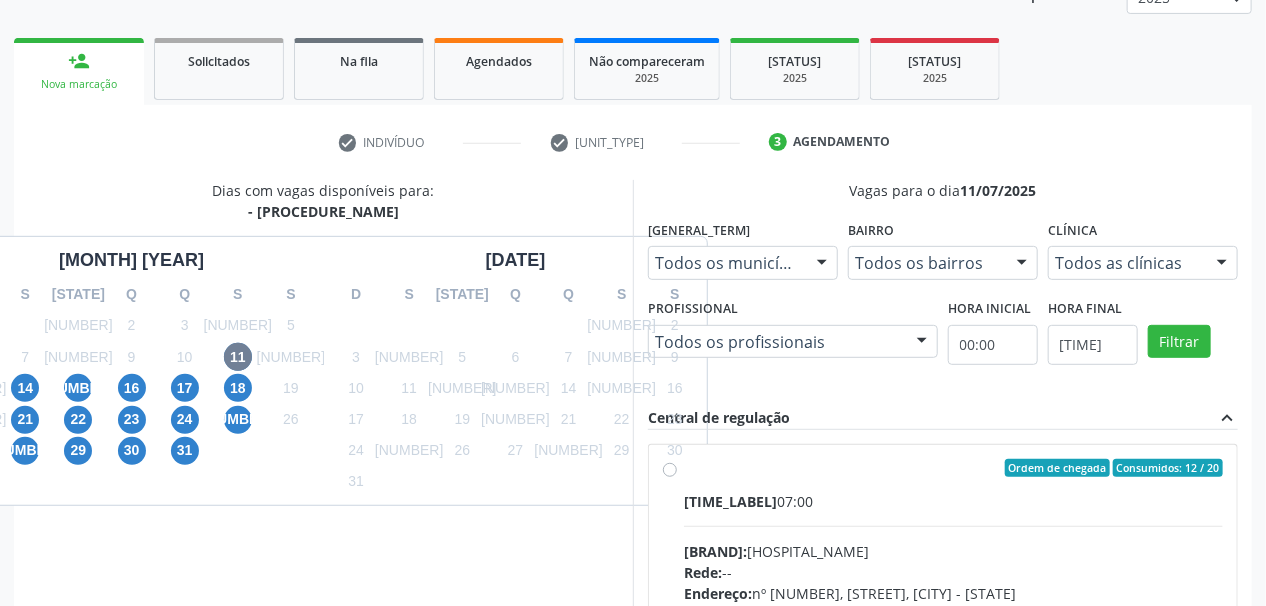 click at bounding box center (822, 264) 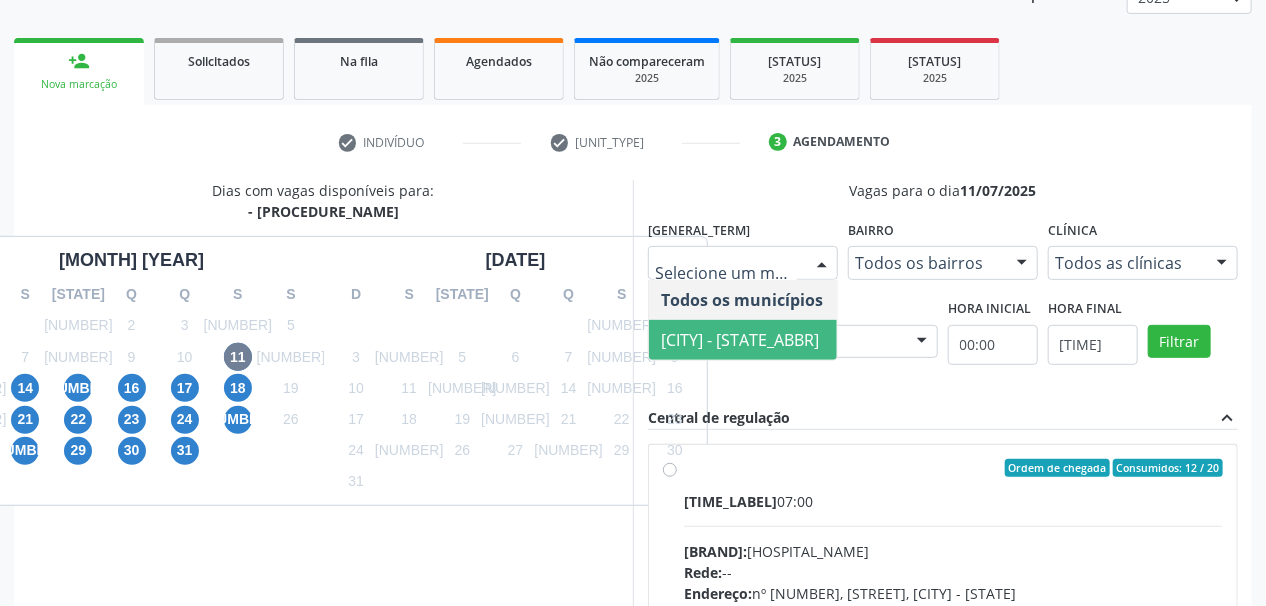 drag, startPoint x: 760, startPoint y: 339, endPoint x: 845, endPoint y: 303, distance: 92.309265 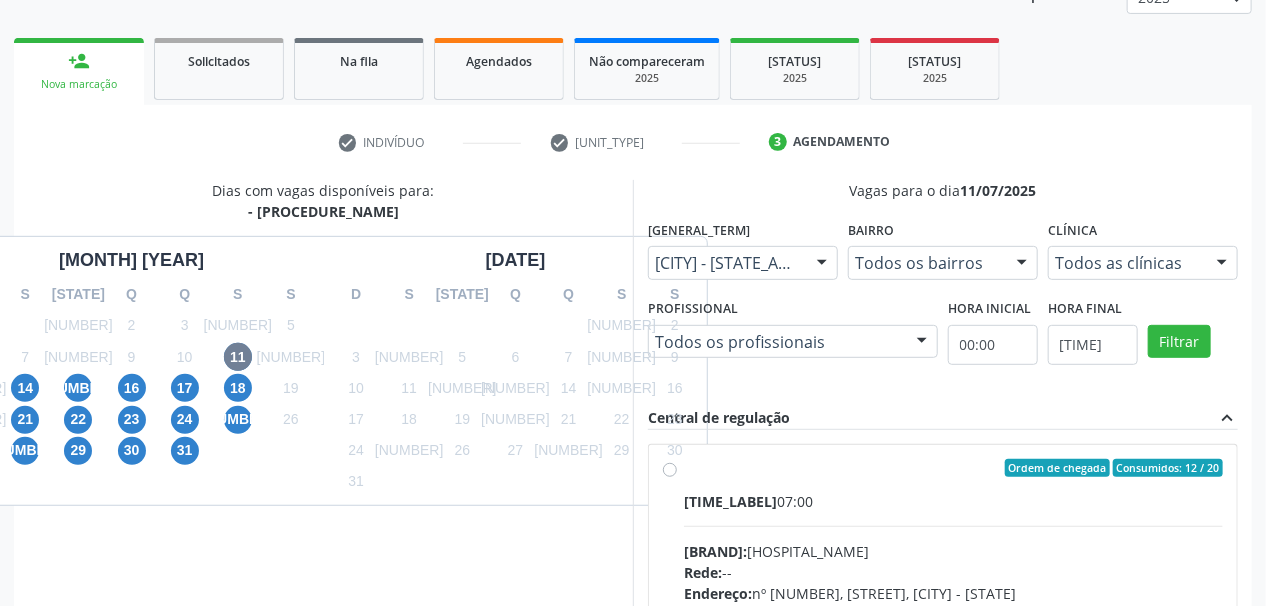 click at bounding box center (1222, 264) 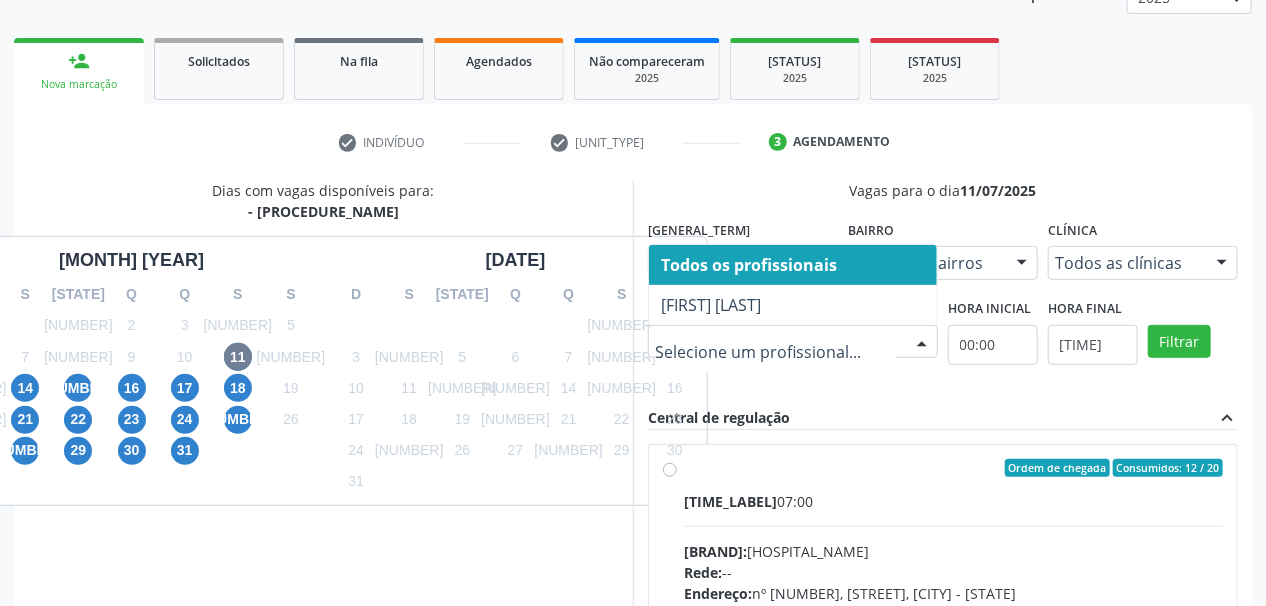 click at bounding box center [922, 343] 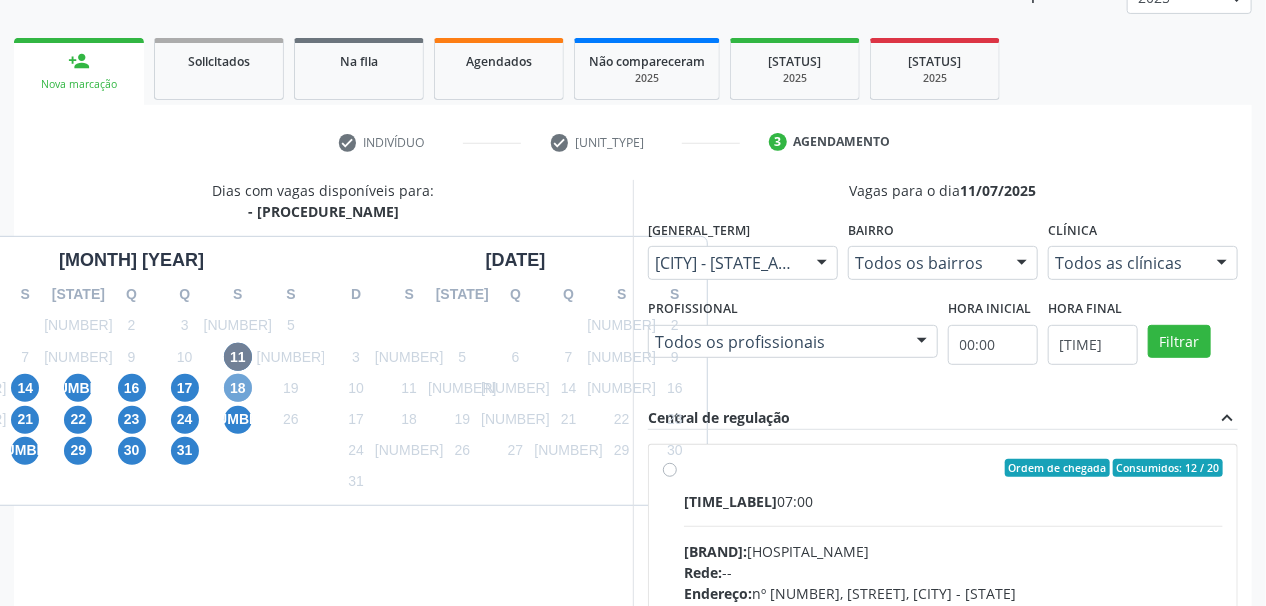 click on "18" at bounding box center (238, 388) 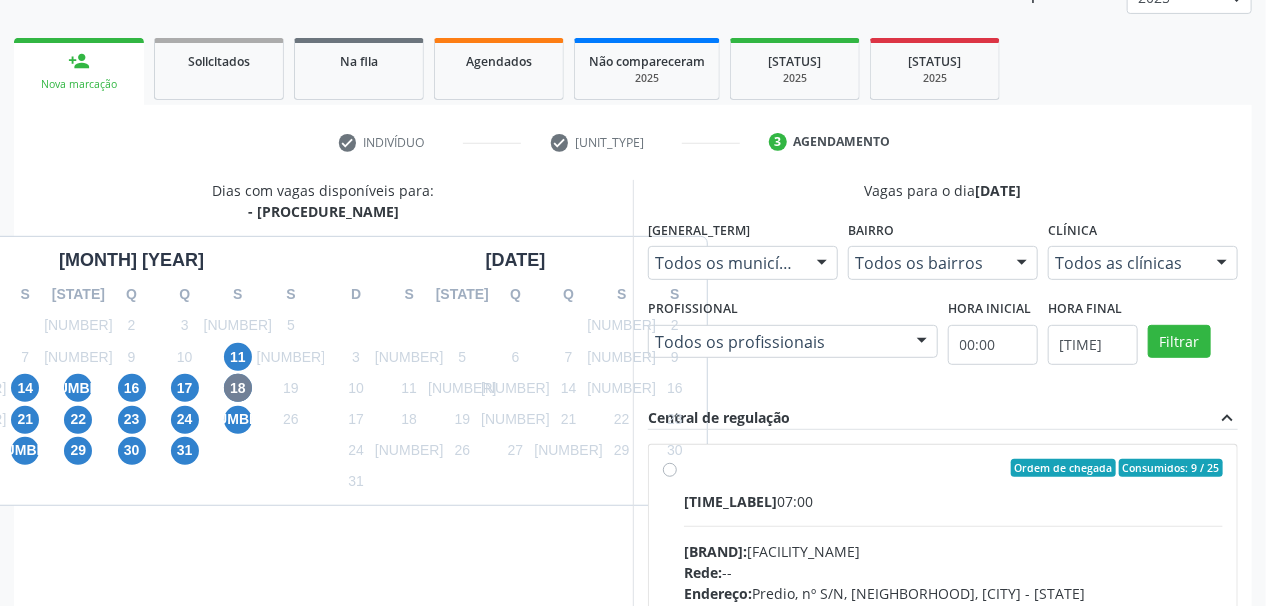 click at bounding box center (922, 343) 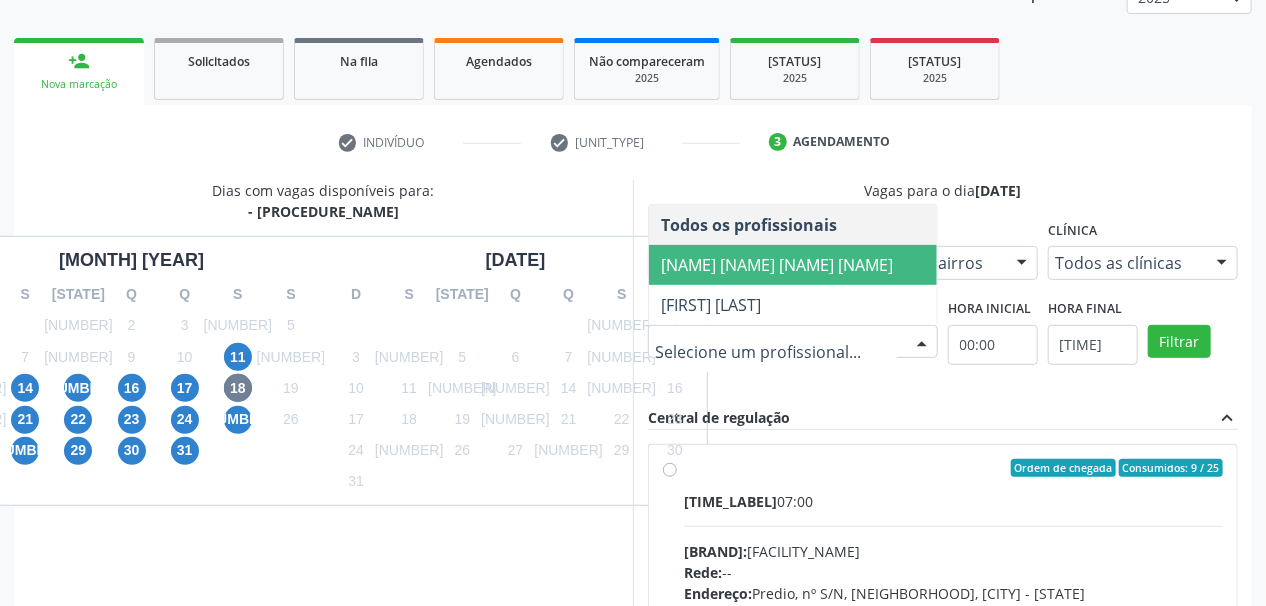 click on "[NAME] [NAME] [NAME] [NAME]" at bounding box center (777, 265) 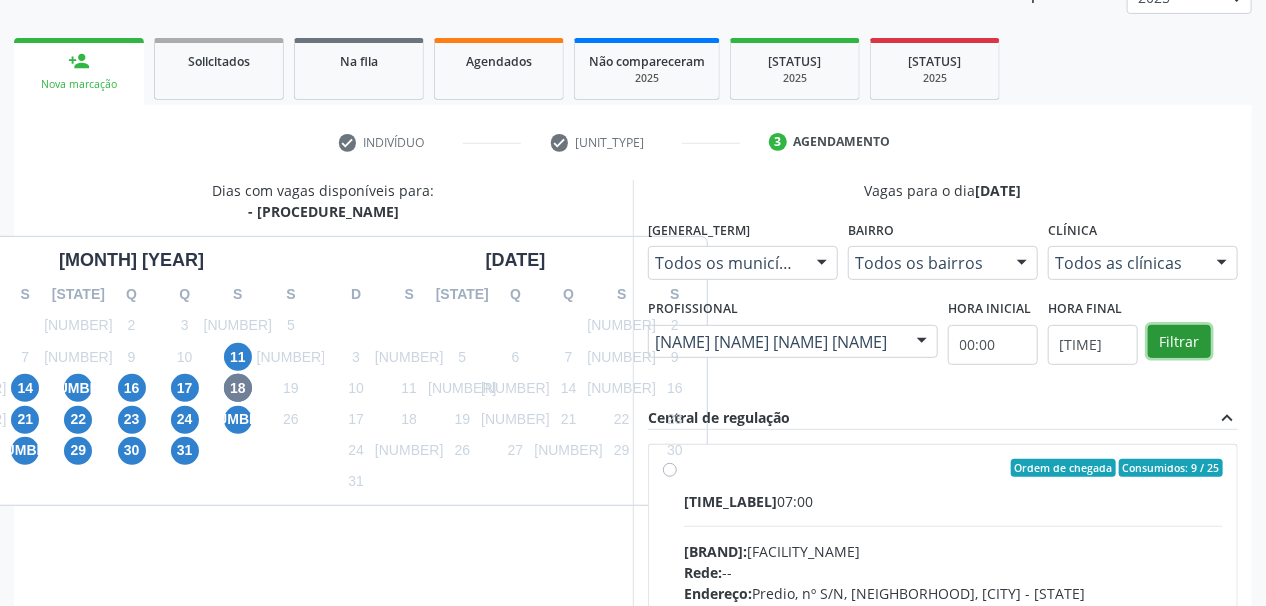 click on "Filtrar" at bounding box center [1179, 342] 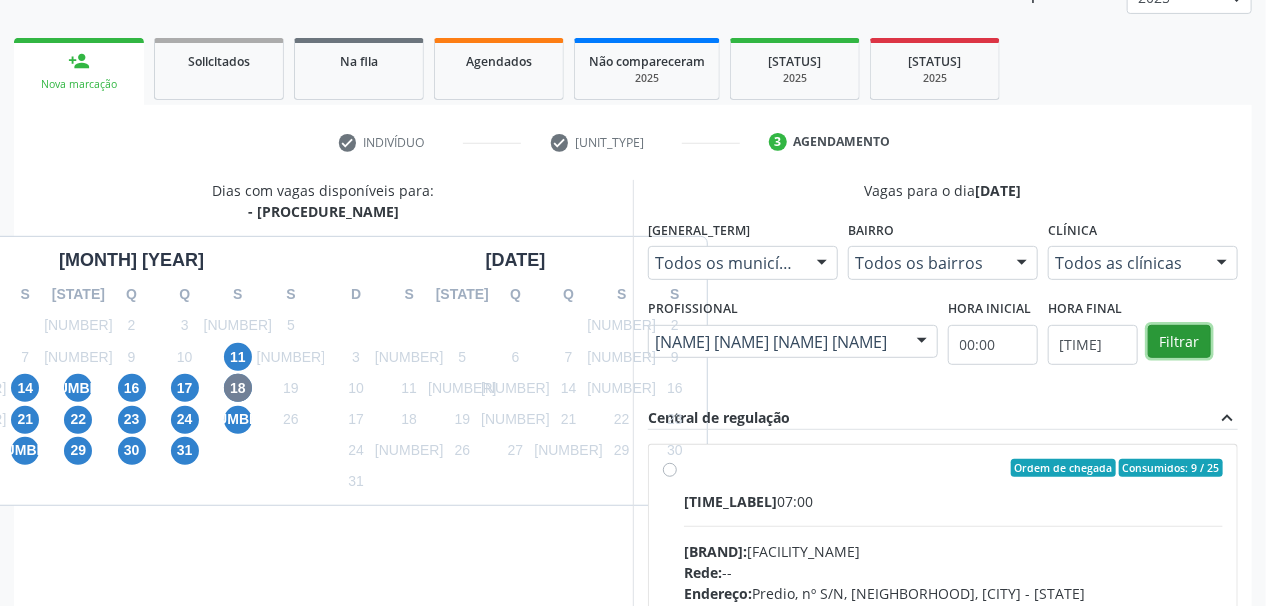 scroll, scrollTop: 421, scrollLeft: 0, axis: vertical 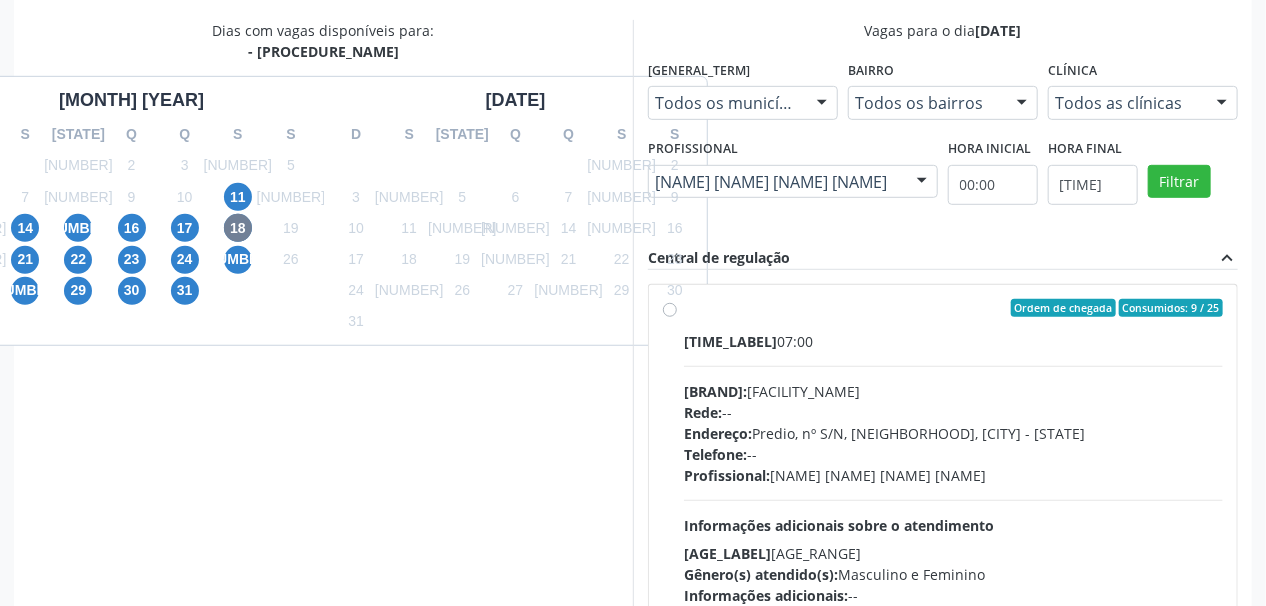 click on "Telefone:   --" at bounding box center (953, 454) 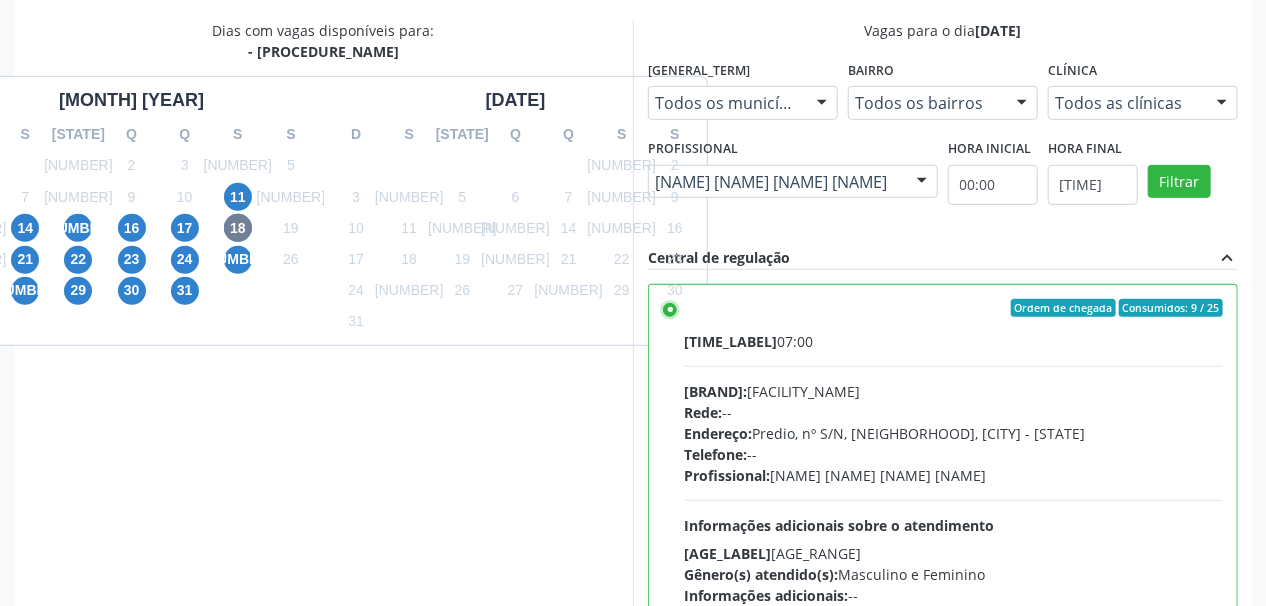 scroll, scrollTop: 96, scrollLeft: 0, axis: vertical 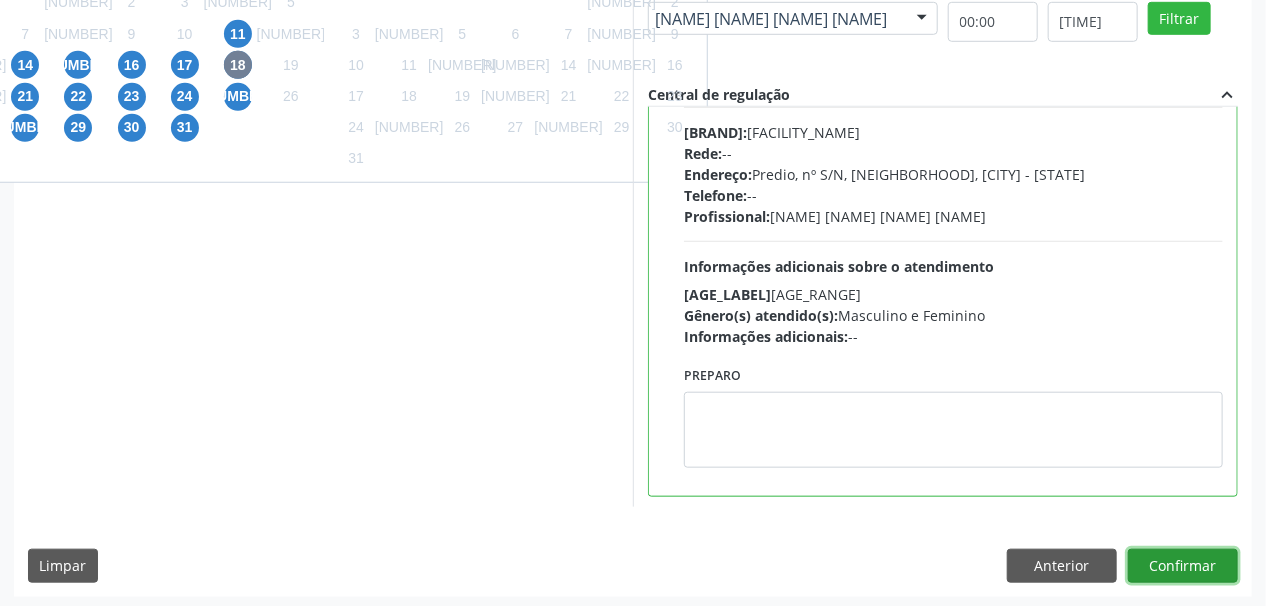 click on "Confirmar" at bounding box center [1183, 566] 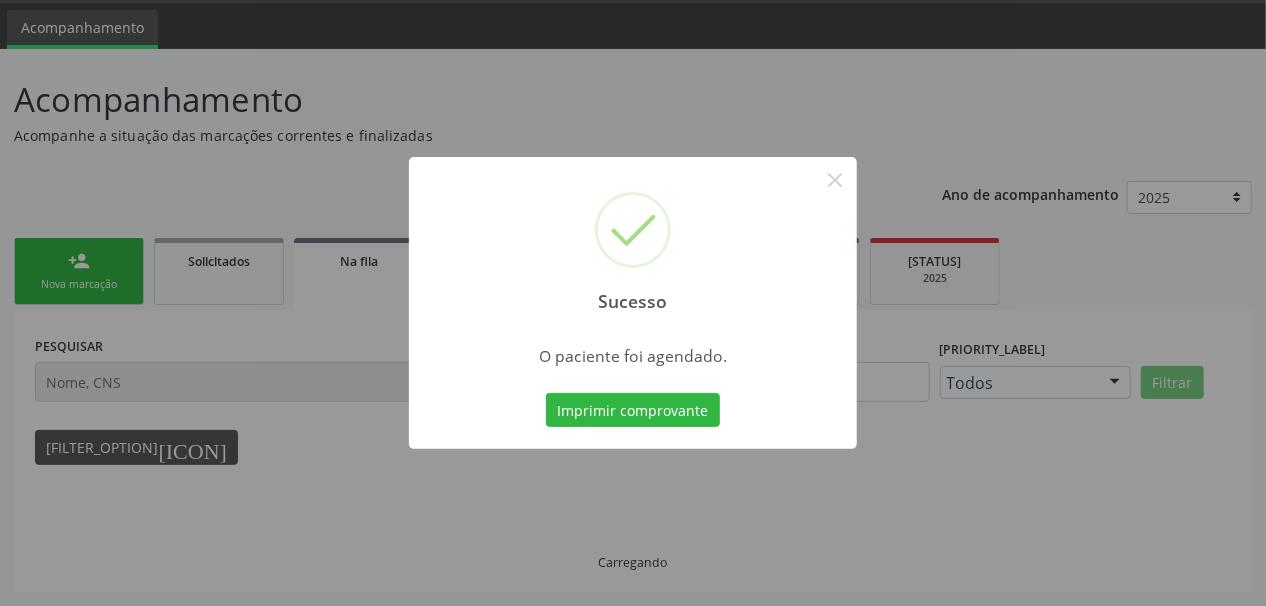 scroll, scrollTop: 57, scrollLeft: 0, axis: vertical 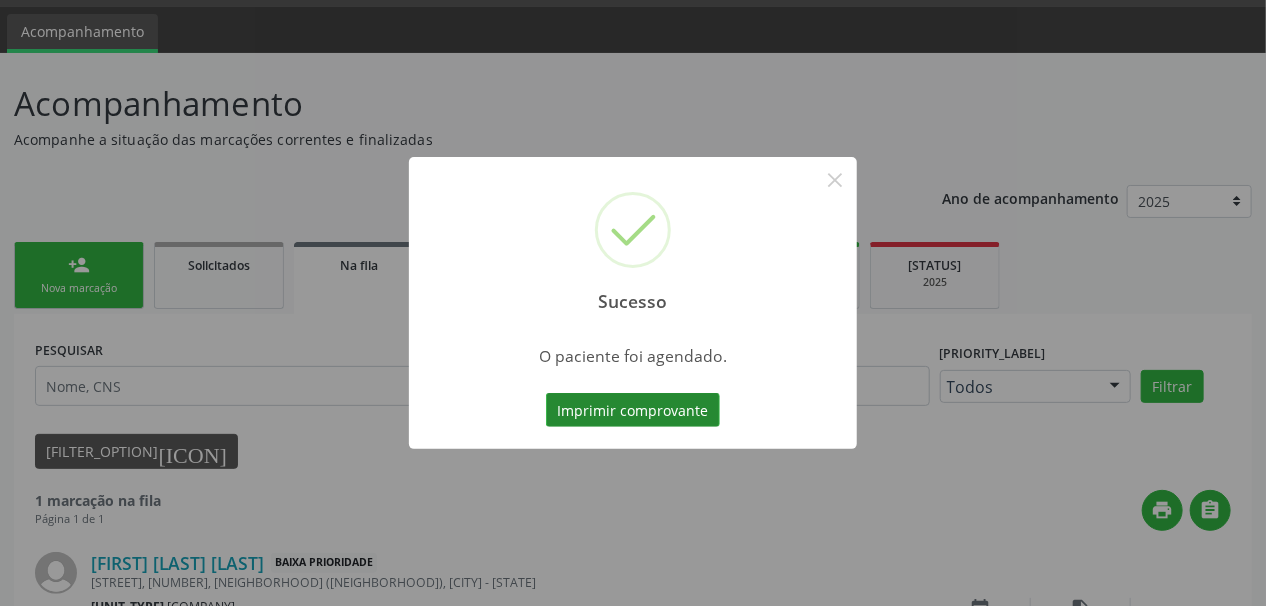 click on "Imprimir comprovante" at bounding box center (633, 410) 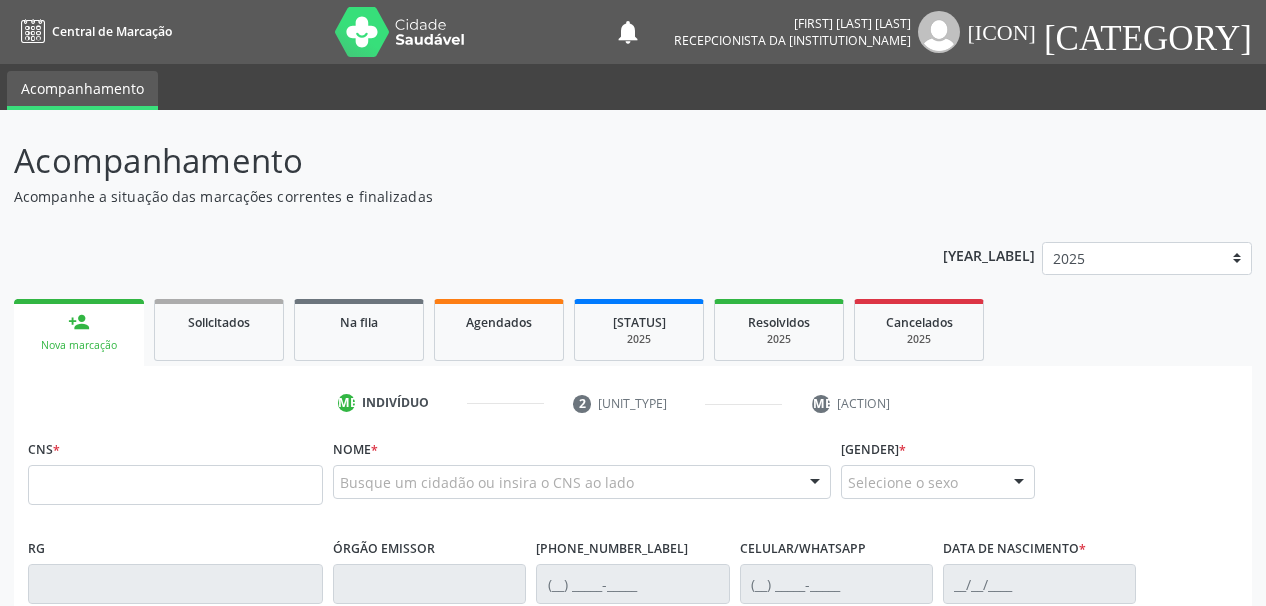 scroll, scrollTop: 0, scrollLeft: 0, axis: both 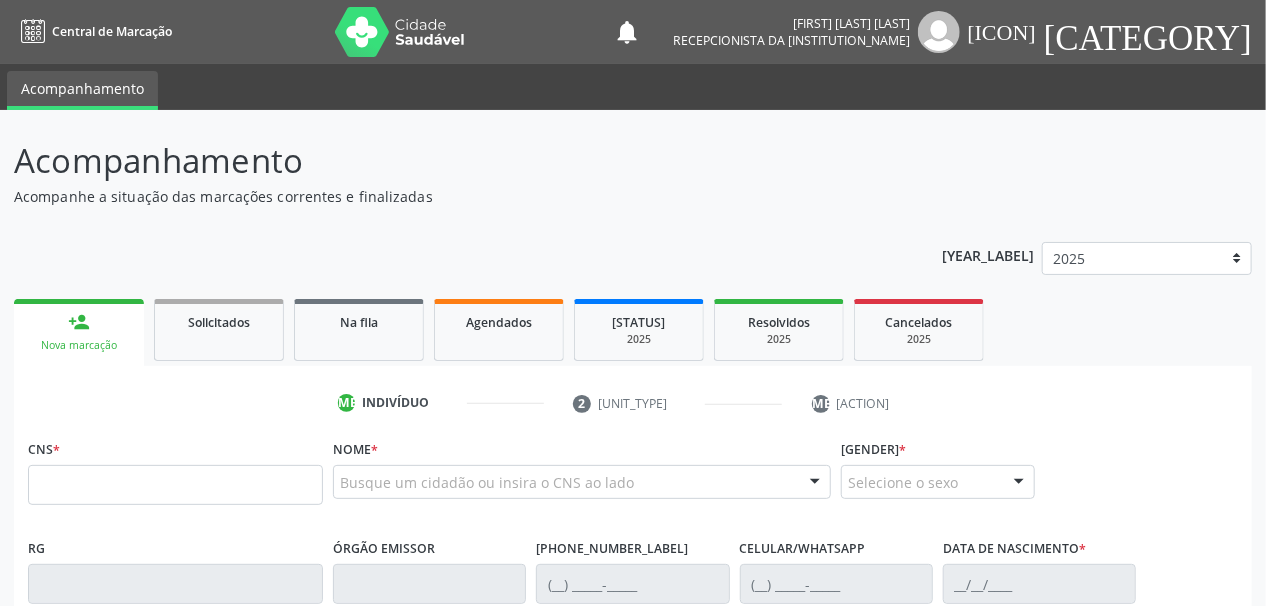 click at bounding box center [175, 485] 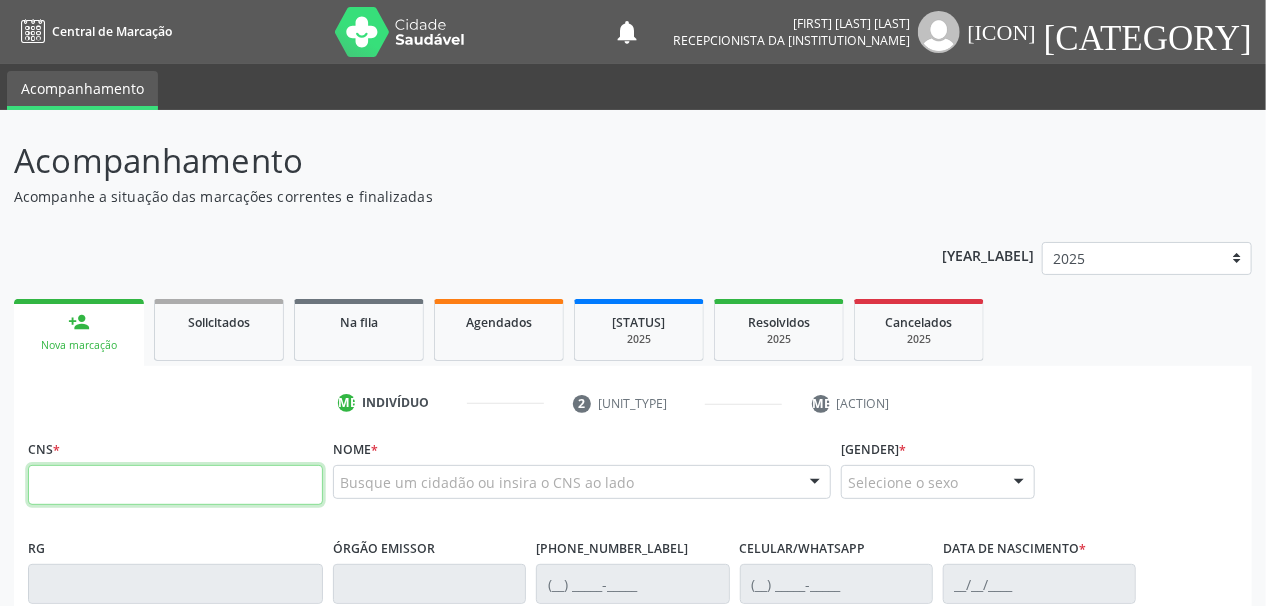 click at bounding box center [175, 485] 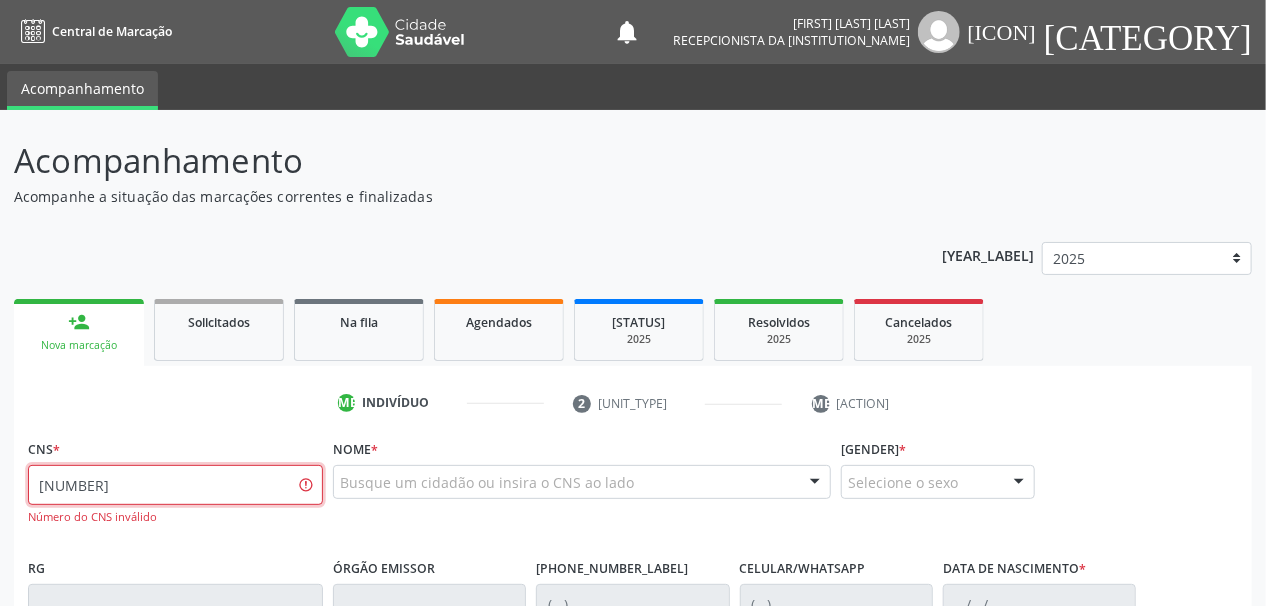 click on "700 5003 1979 4559" at bounding box center [175, 485] 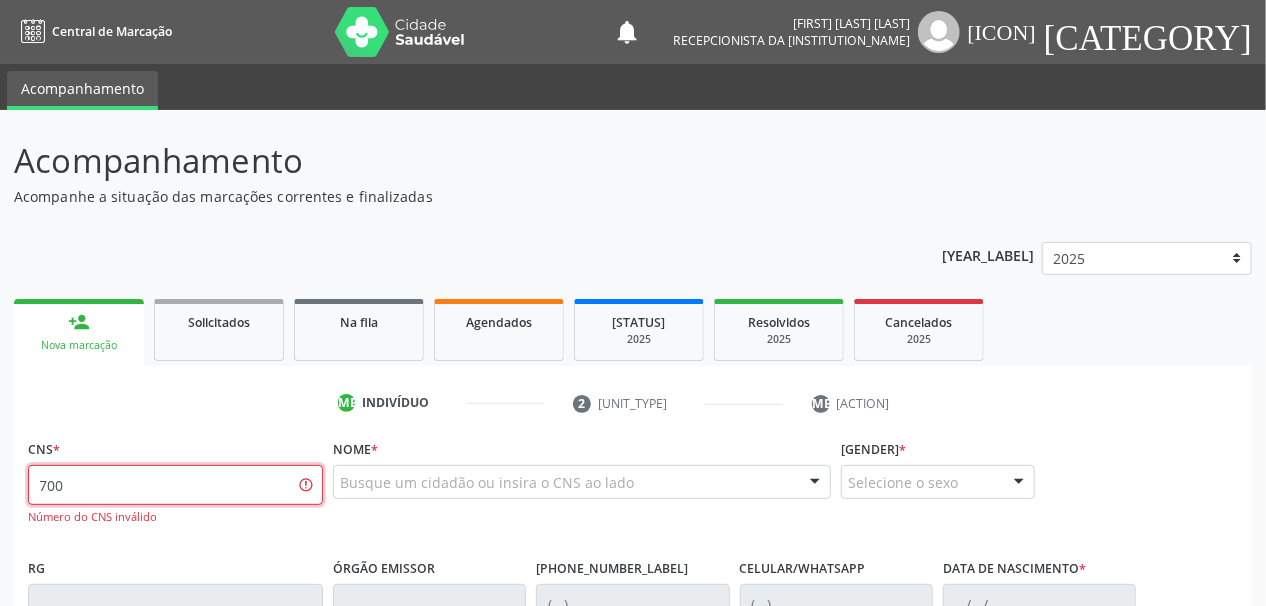 click on "700" at bounding box center [175, 485] 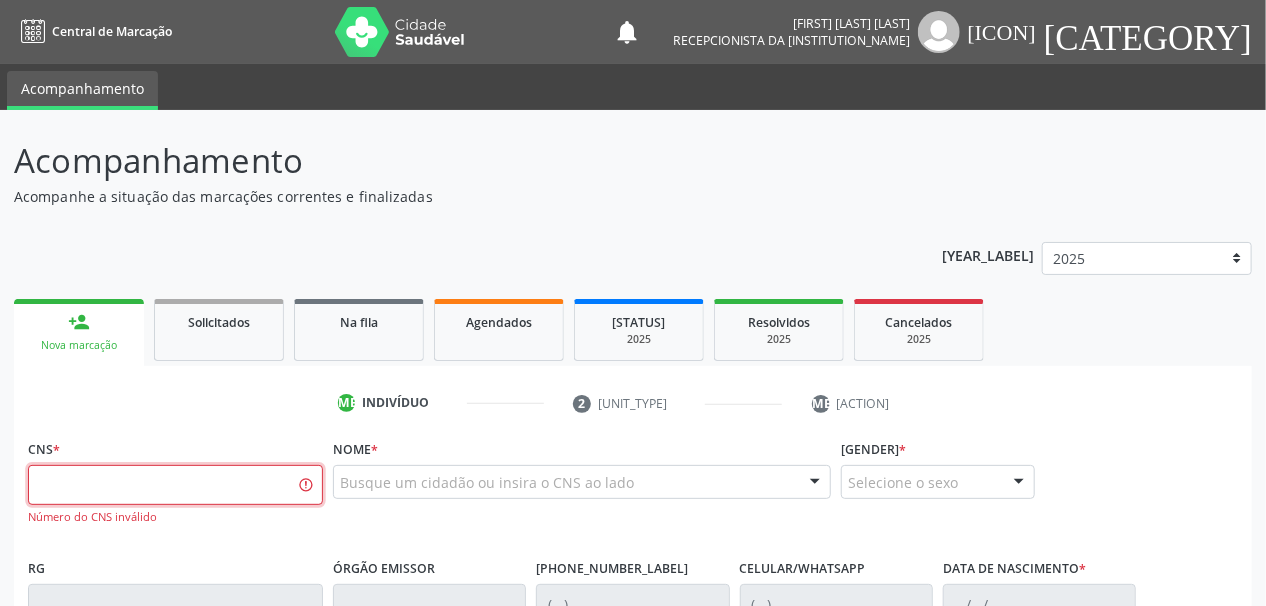 click at bounding box center [175, 485] 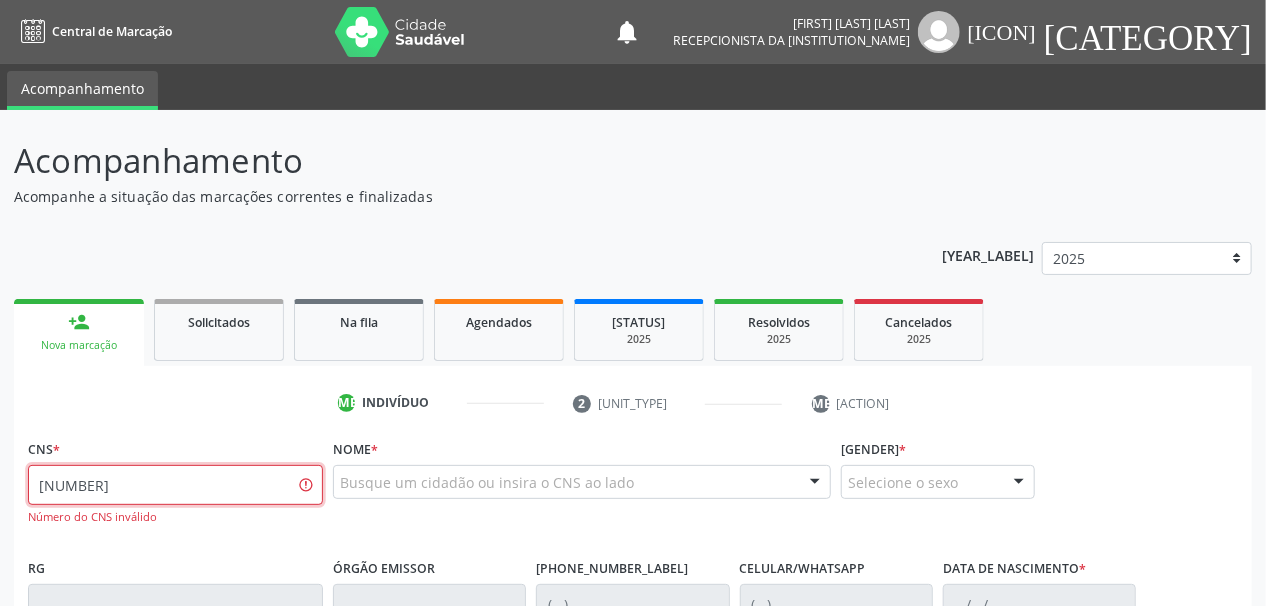 type on "700 5003 1979 4559" 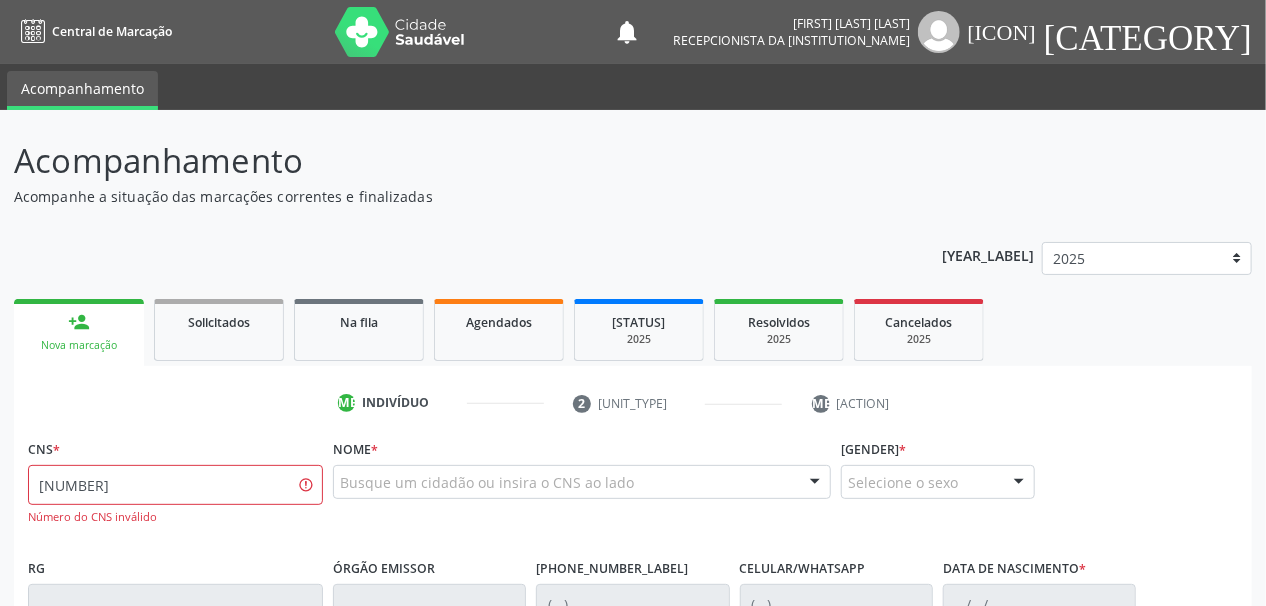 click on "Número do CNS inválido" at bounding box center [175, 517] 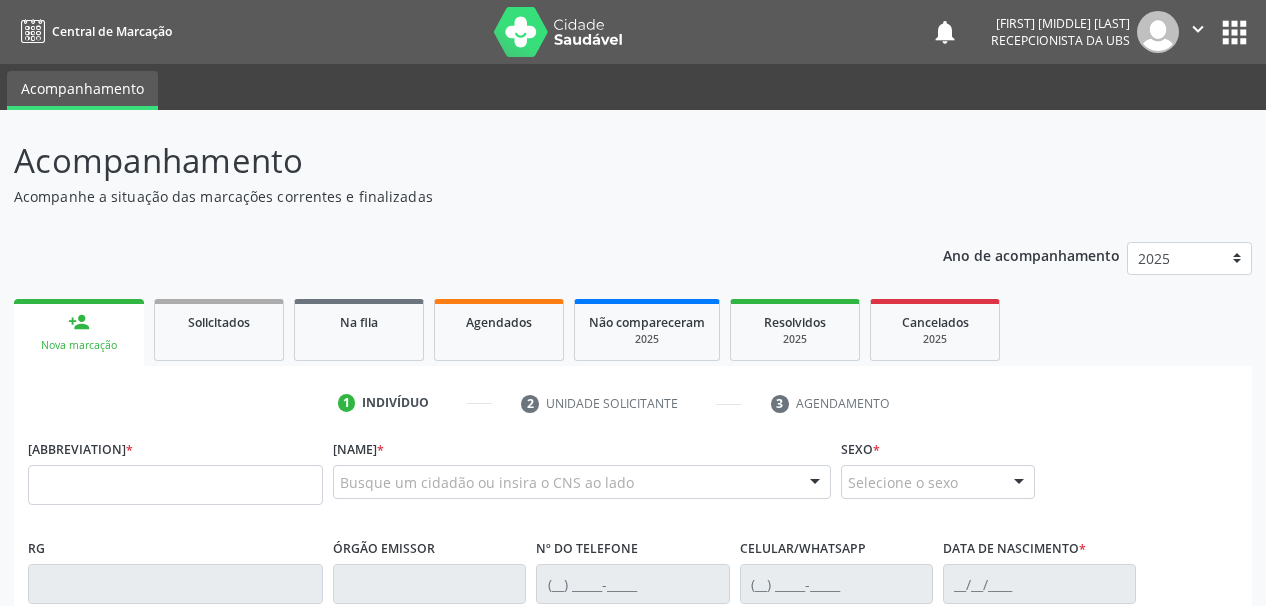 scroll, scrollTop: 0, scrollLeft: 0, axis: both 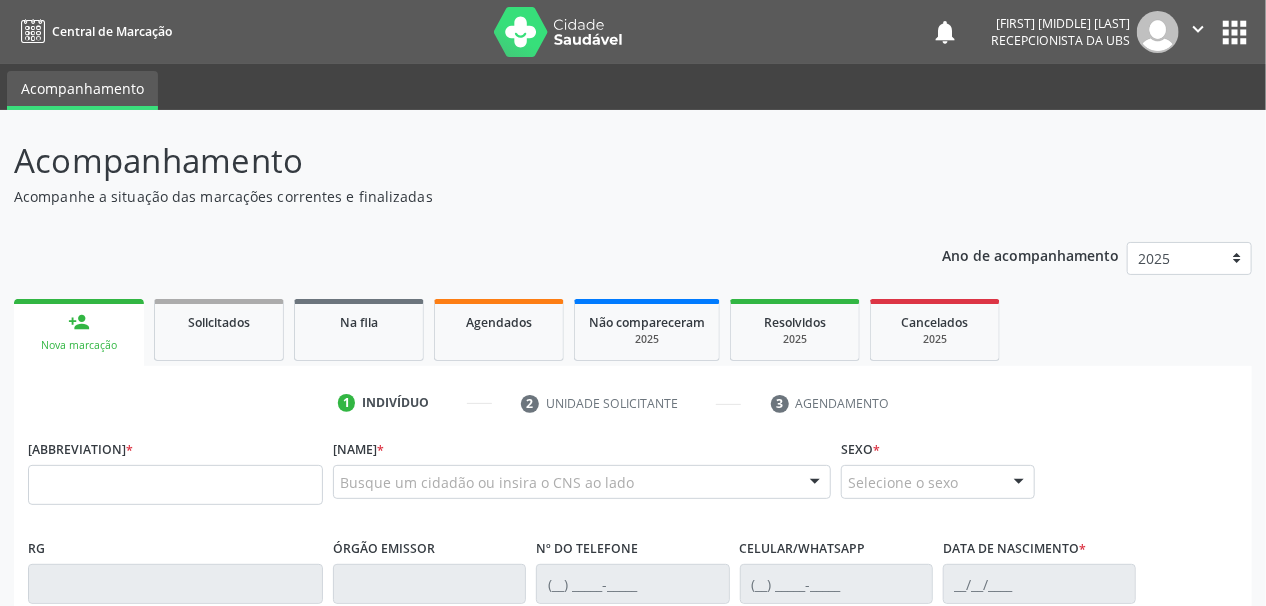 click at bounding box center [175, 485] 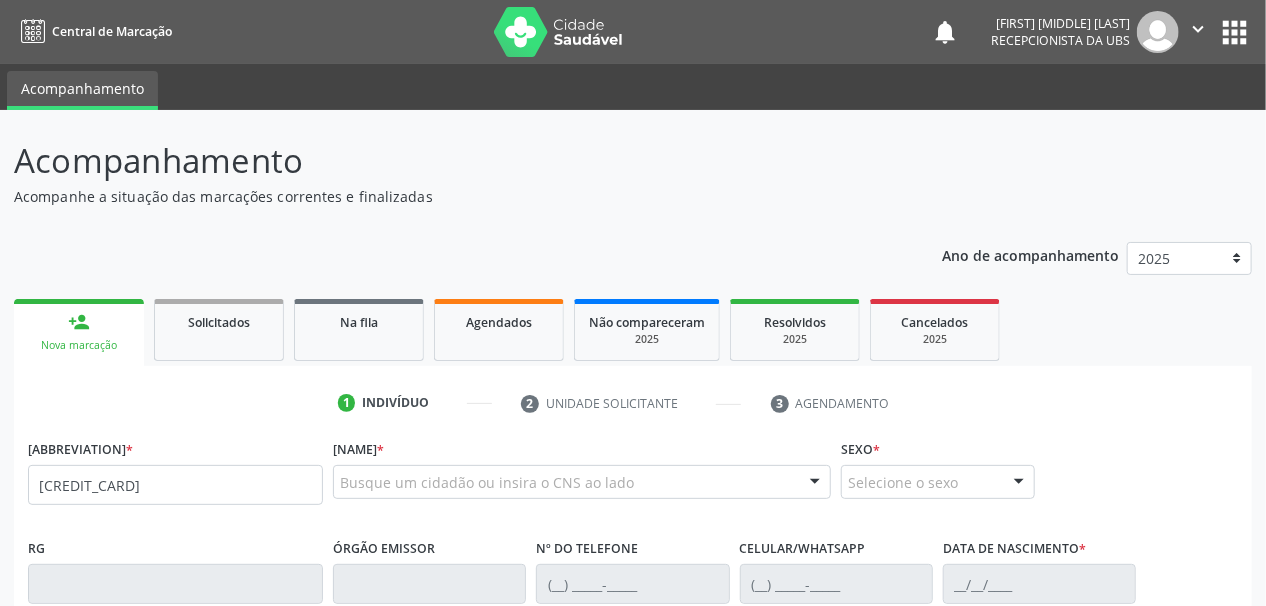 type on "700 5003 1976 4559" 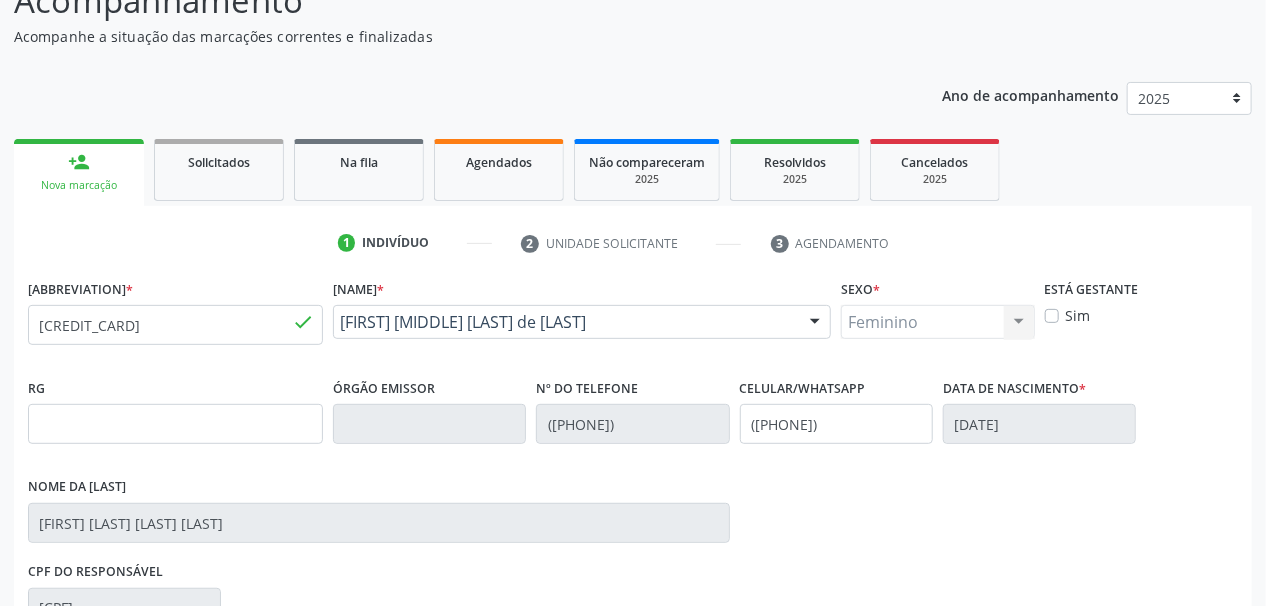 scroll, scrollTop: 457, scrollLeft: 0, axis: vertical 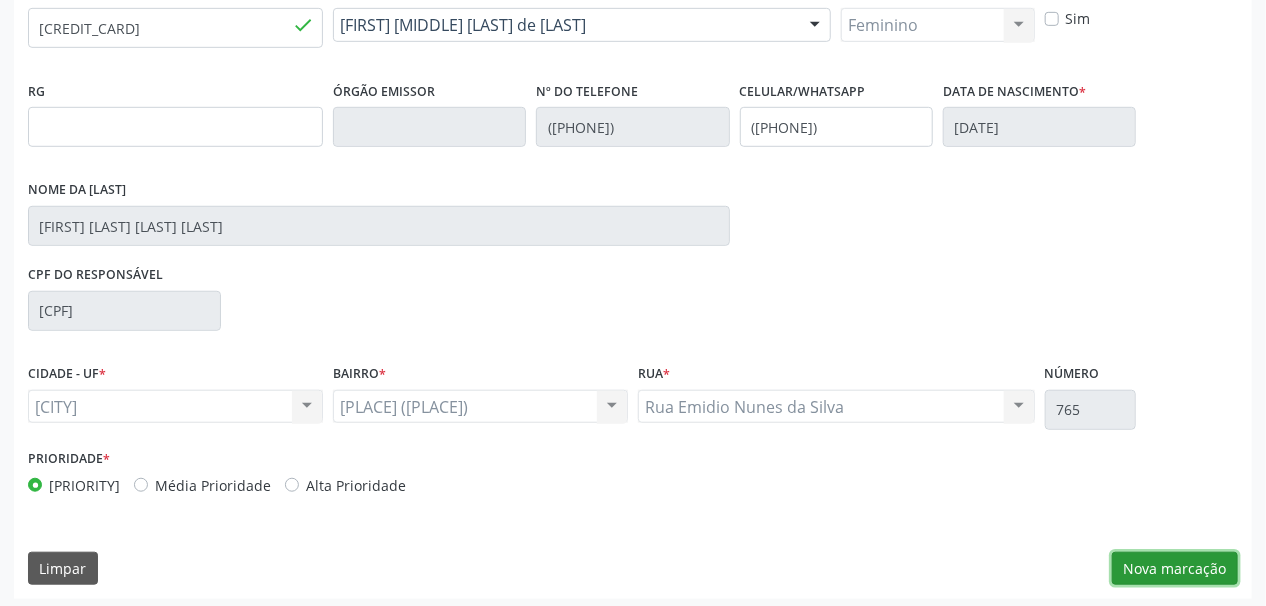 click on "Nova marcação" at bounding box center (1175, 569) 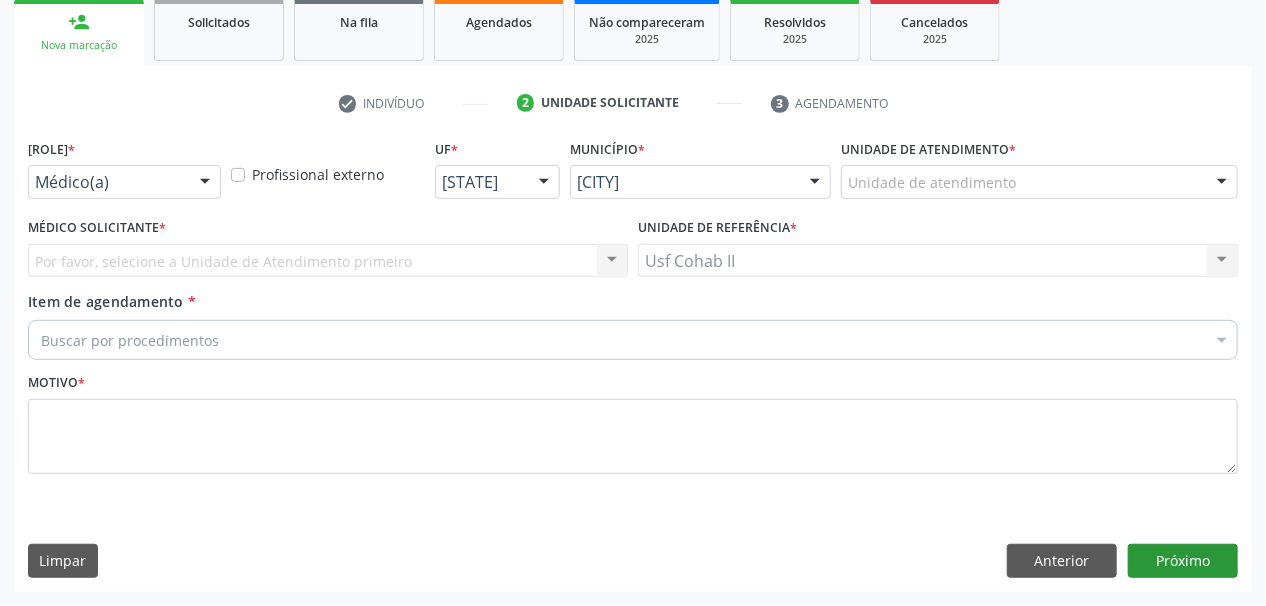 scroll, scrollTop: 294, scrollLeft: 0, axis: vertical 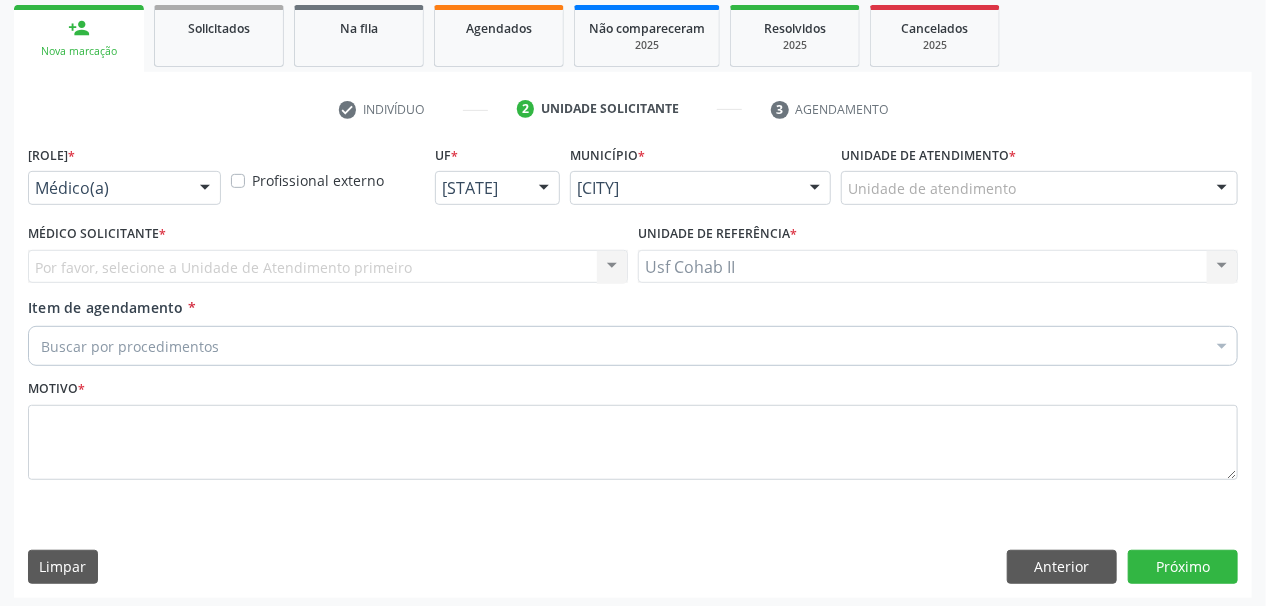 click at bounding box center [205, 189] 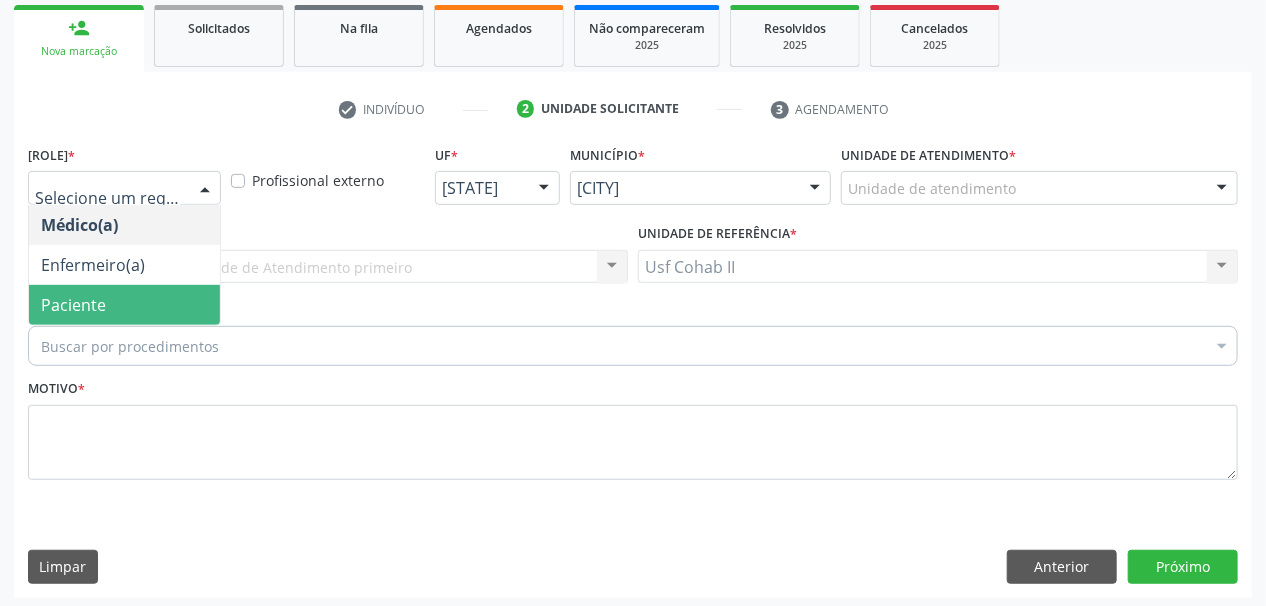 click on "Paciente" at bounding box center (124, 305) 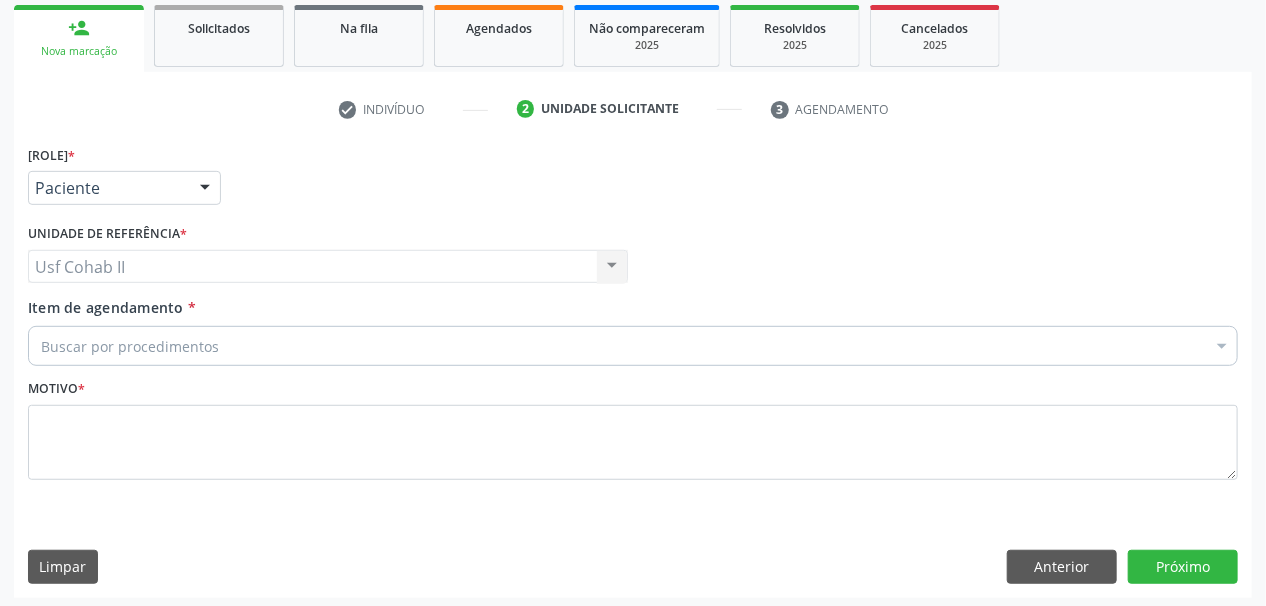 click on "Buscar por procedimentos" at bounding box center [633, 346] 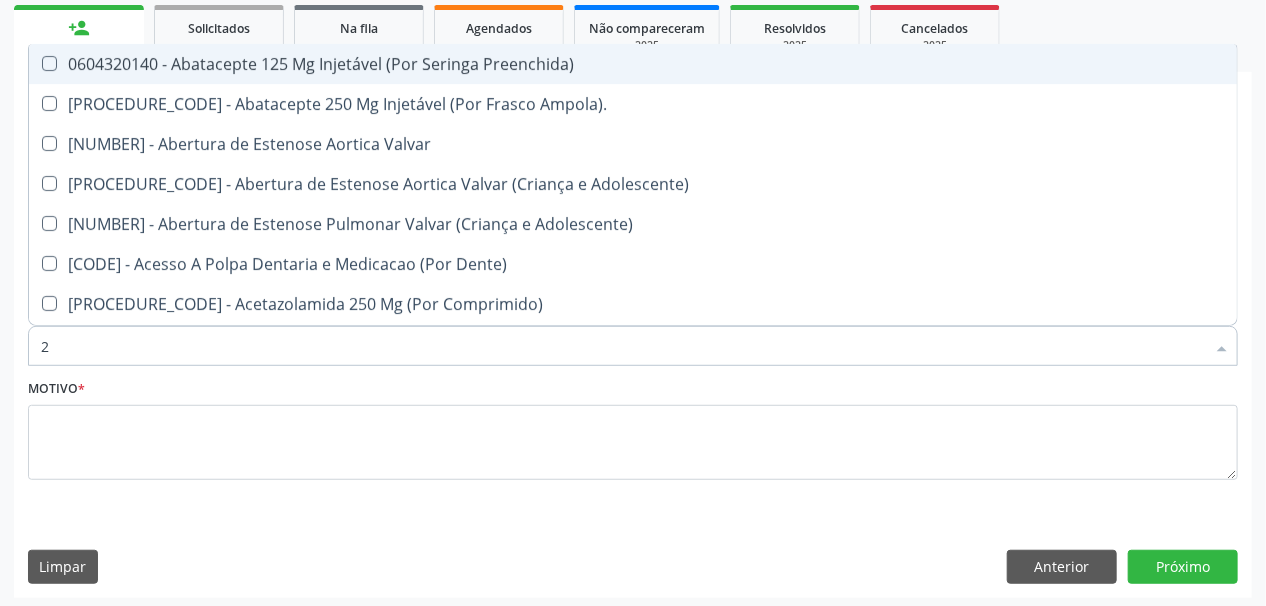 type on "22" 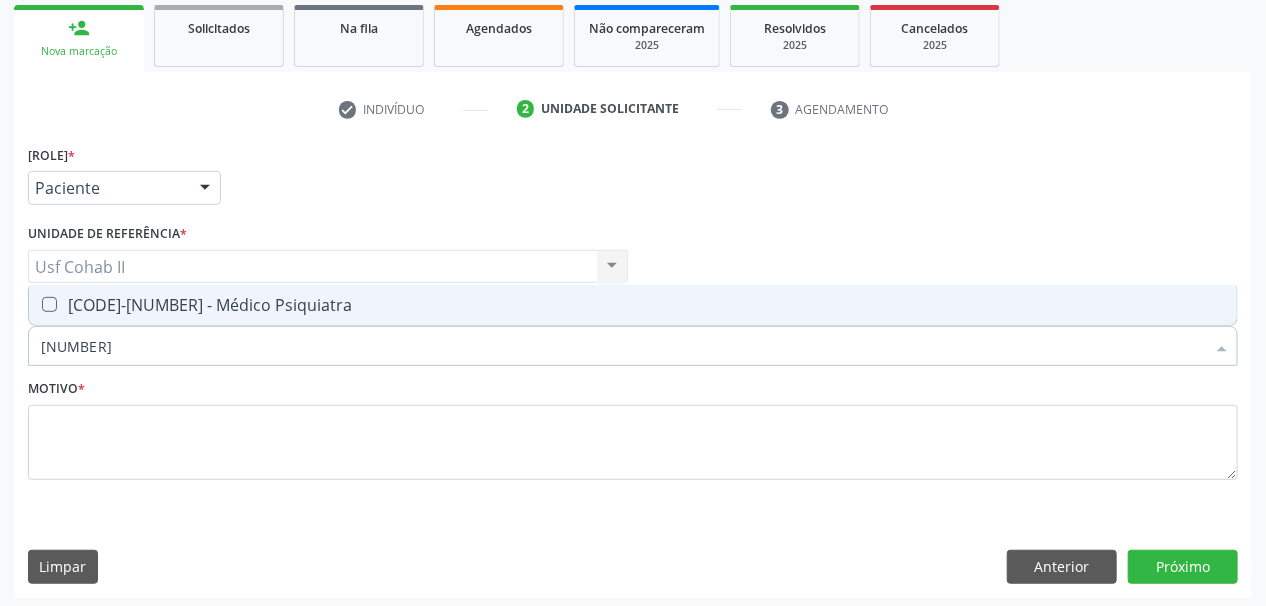click at bounding box center (49, 304) 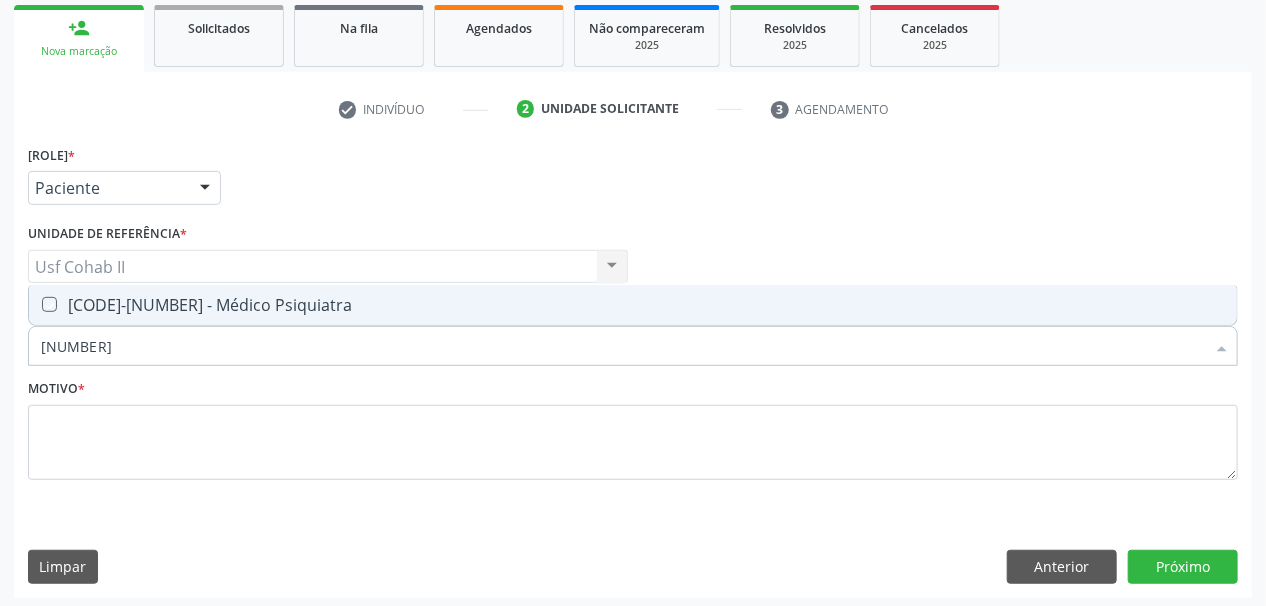 click at bounding box center [35, 304] 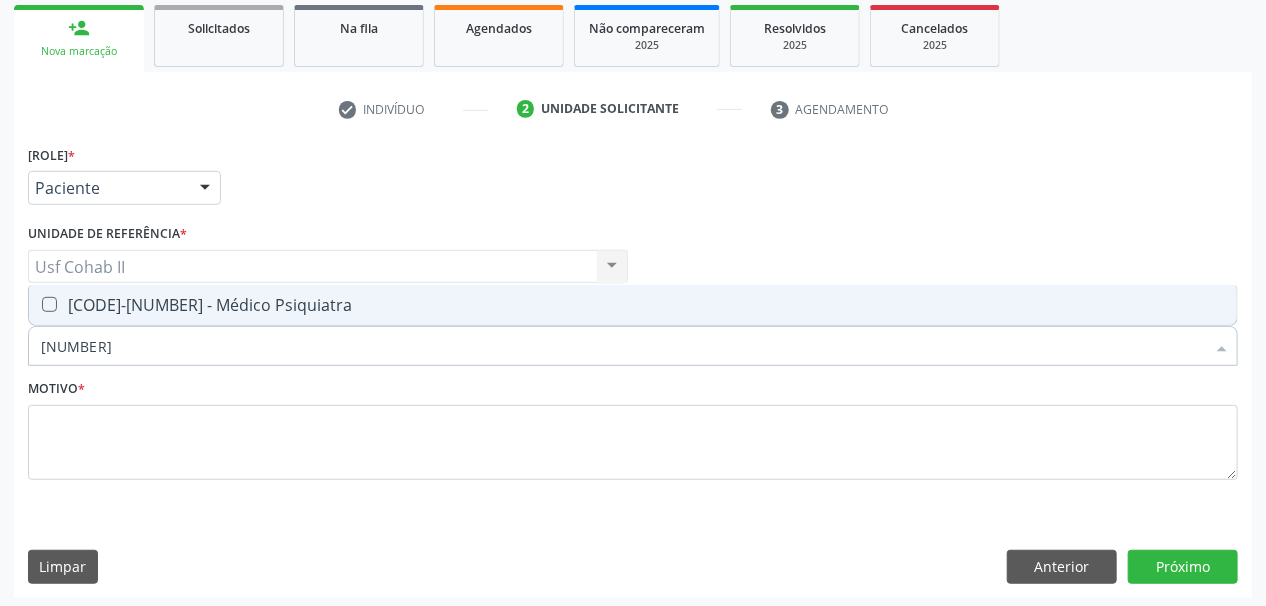 checkbox on "true" 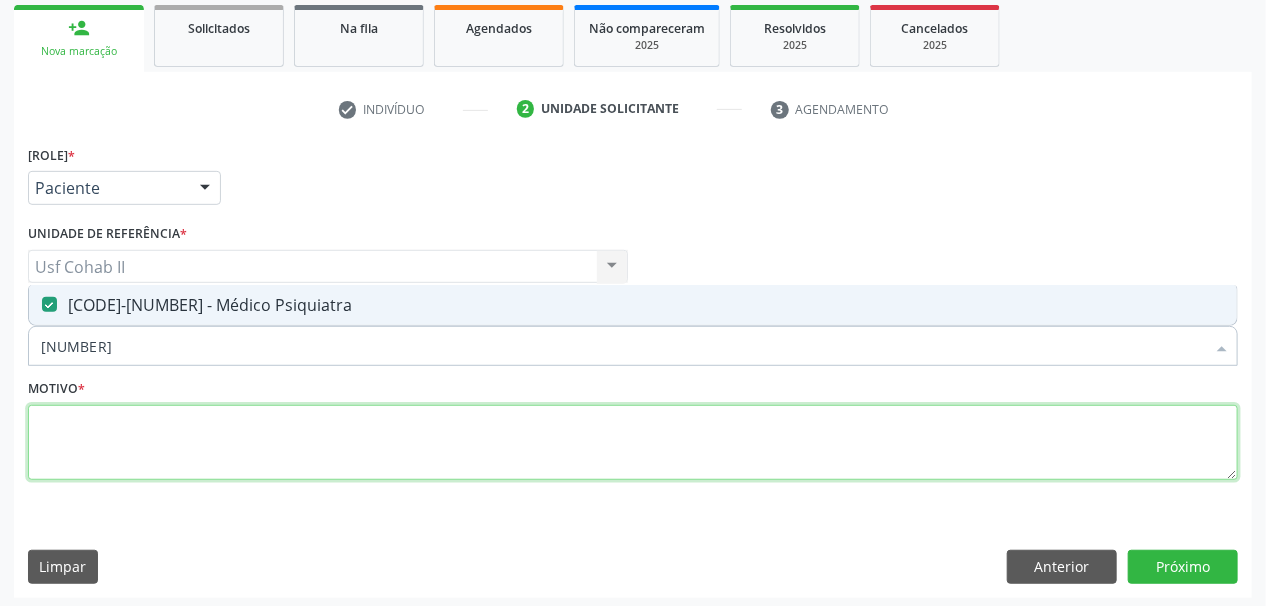 click at bounding box center (633, 443) 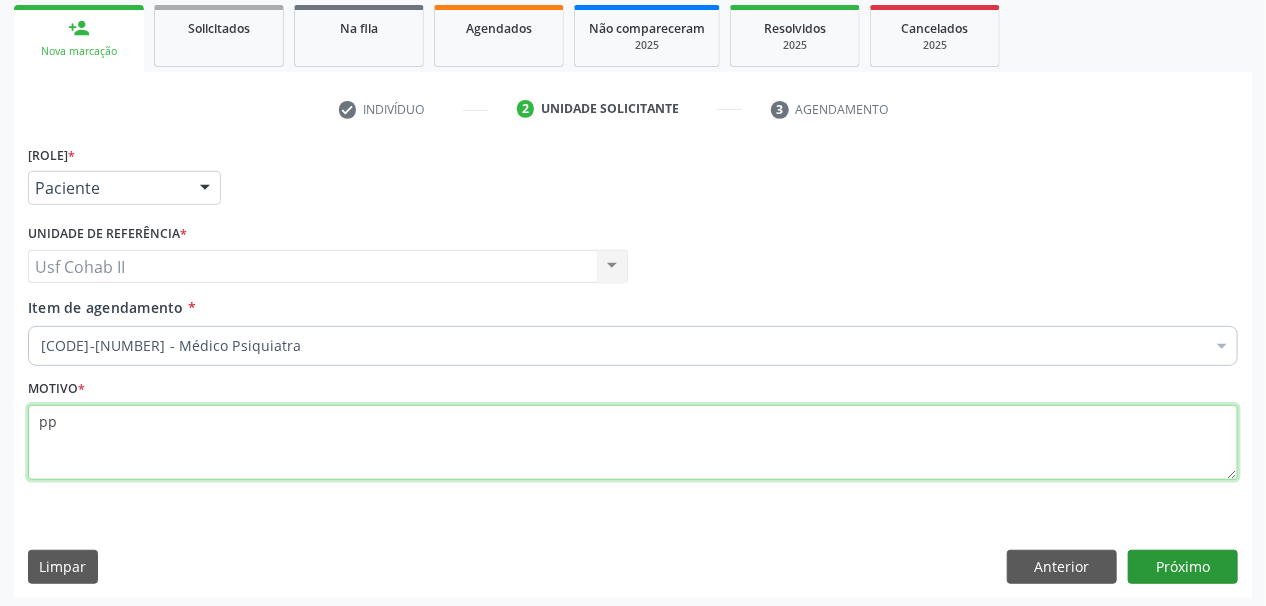 type on "pp" 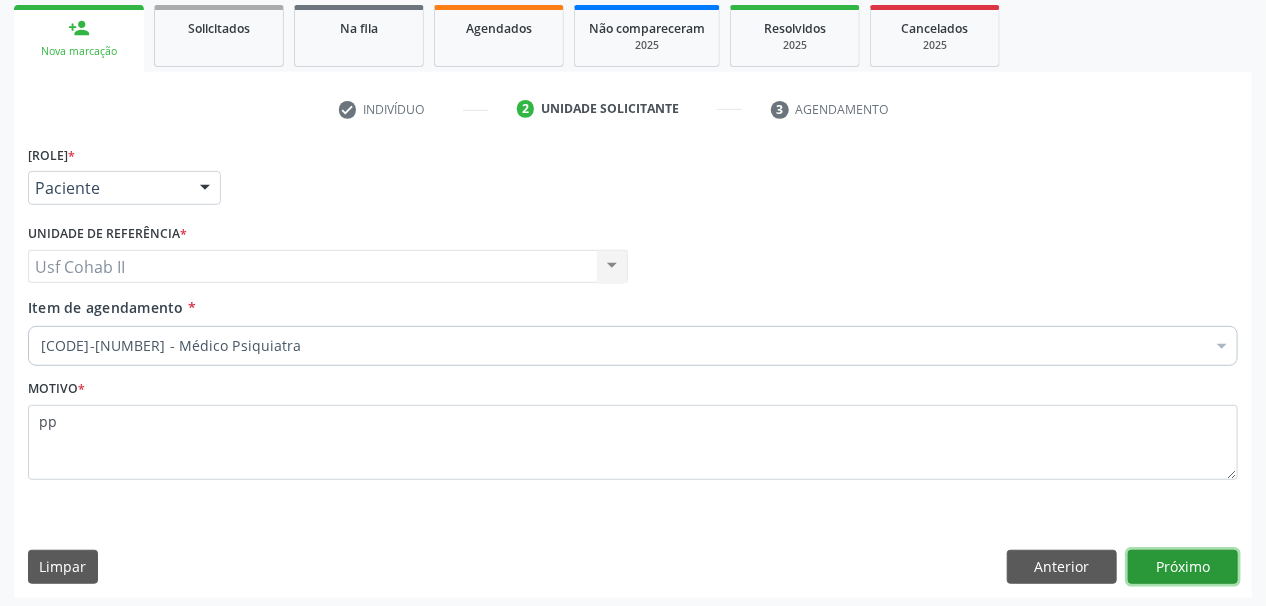 click on "Próximo" at bounding box center (1183, 567) 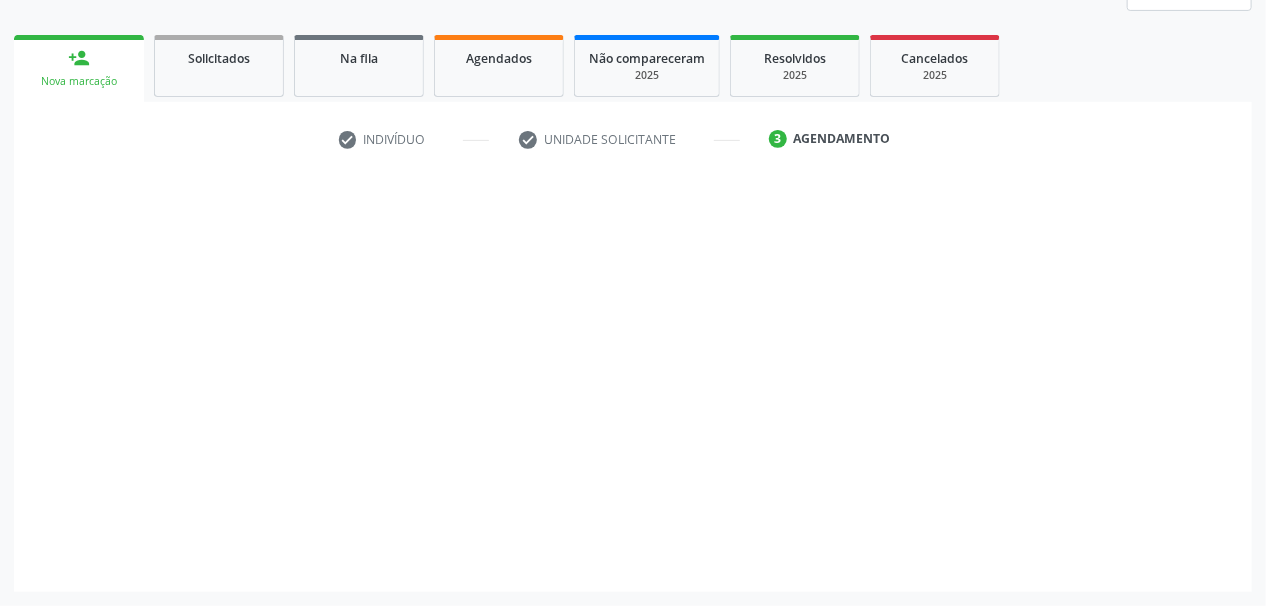 scroll, scrollTop: 261, scrollLeft: 0, axis: vertical 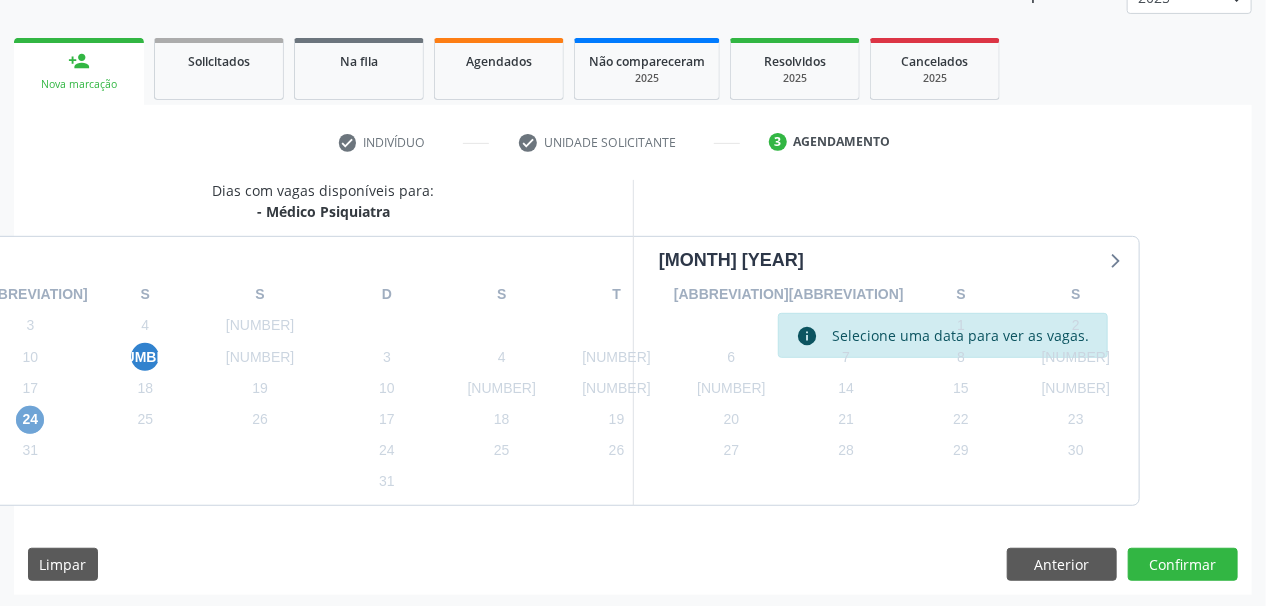 click on "24" at bounding box center (30, 420) 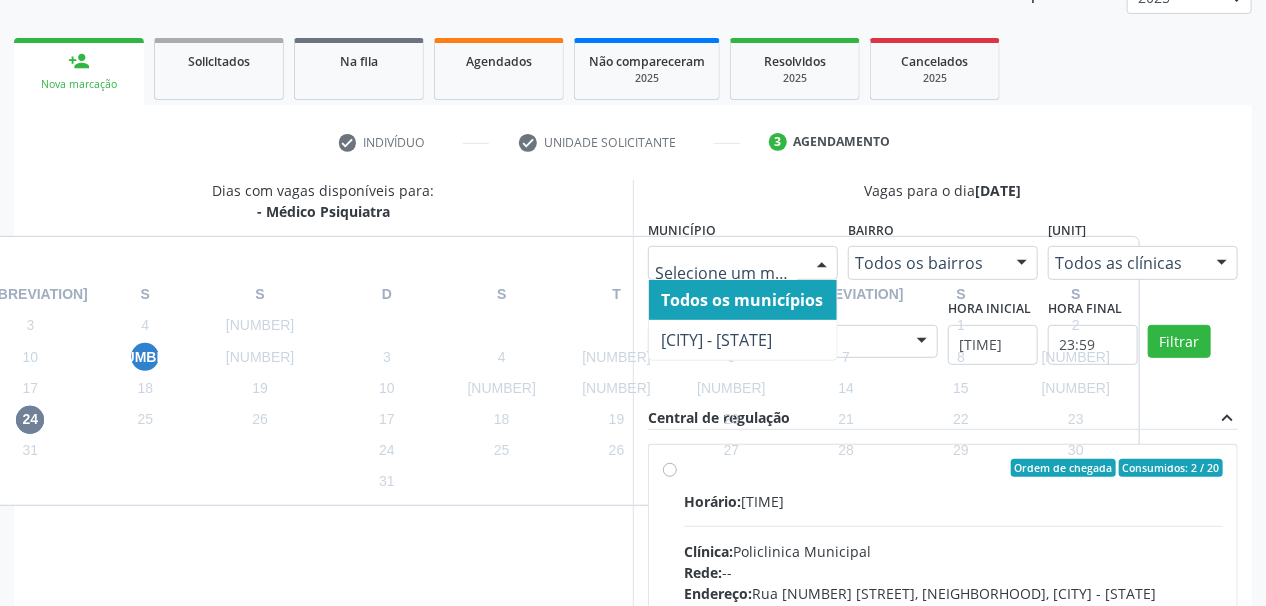 click at bounding box center (822, 264) 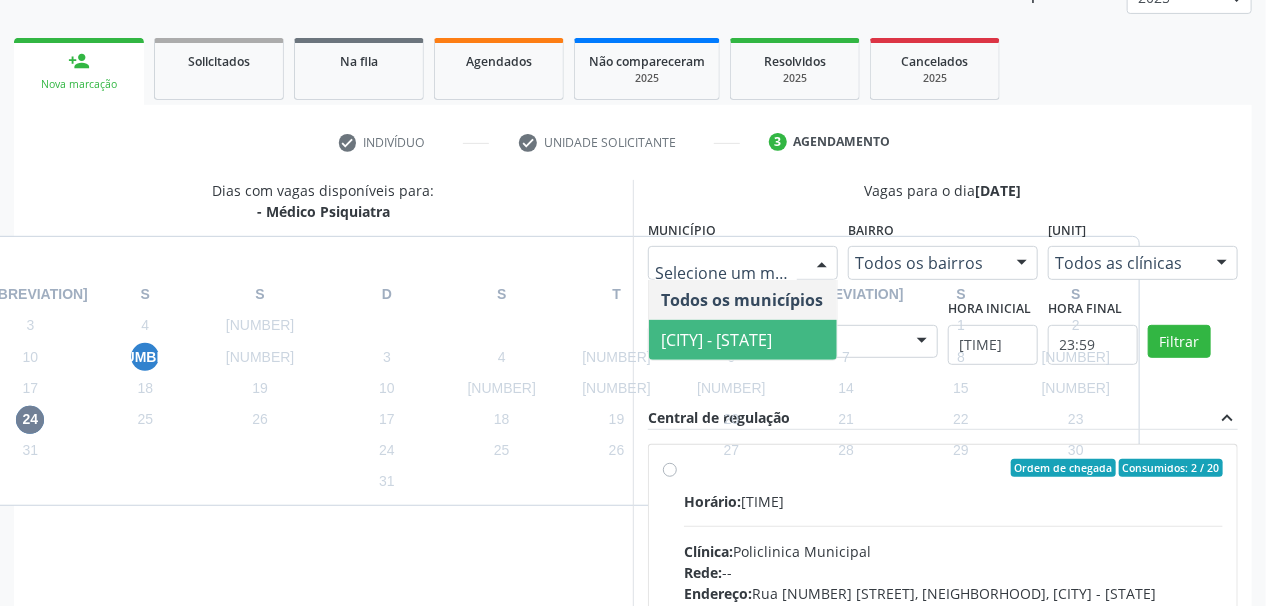click on "[CITY] - [STATE_ABBR]" at bounding box center [716, 340] 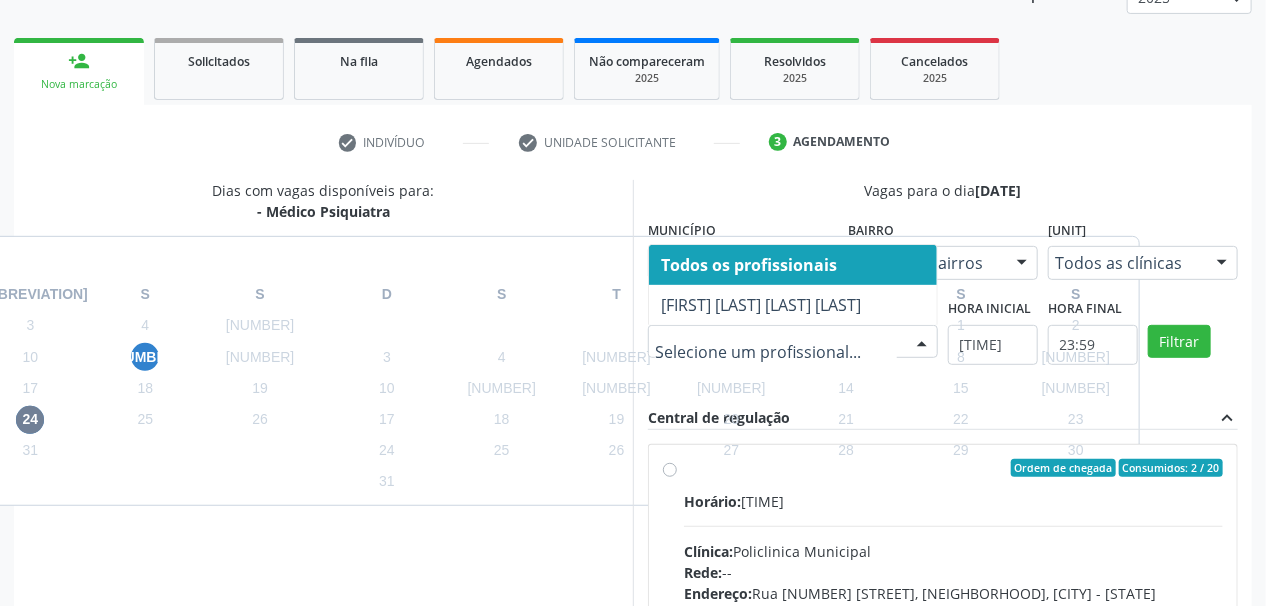 click at bounding box center [922, 343] 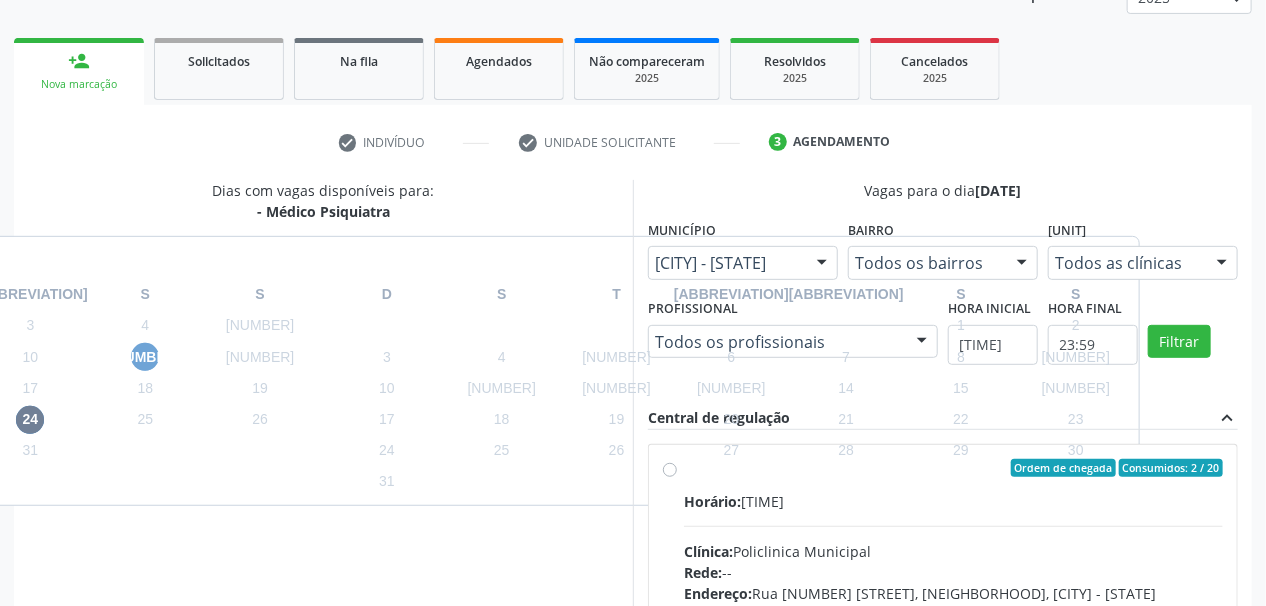 click on "11" at bounding box center (145, 357) 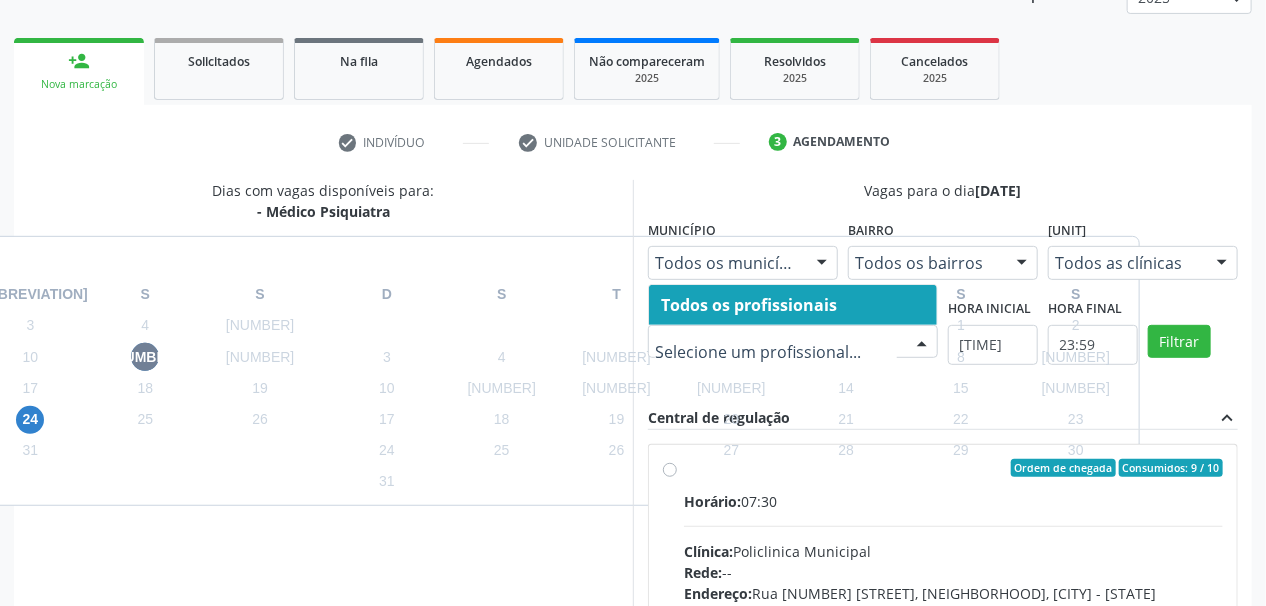 click at bounding box center (922, 343) 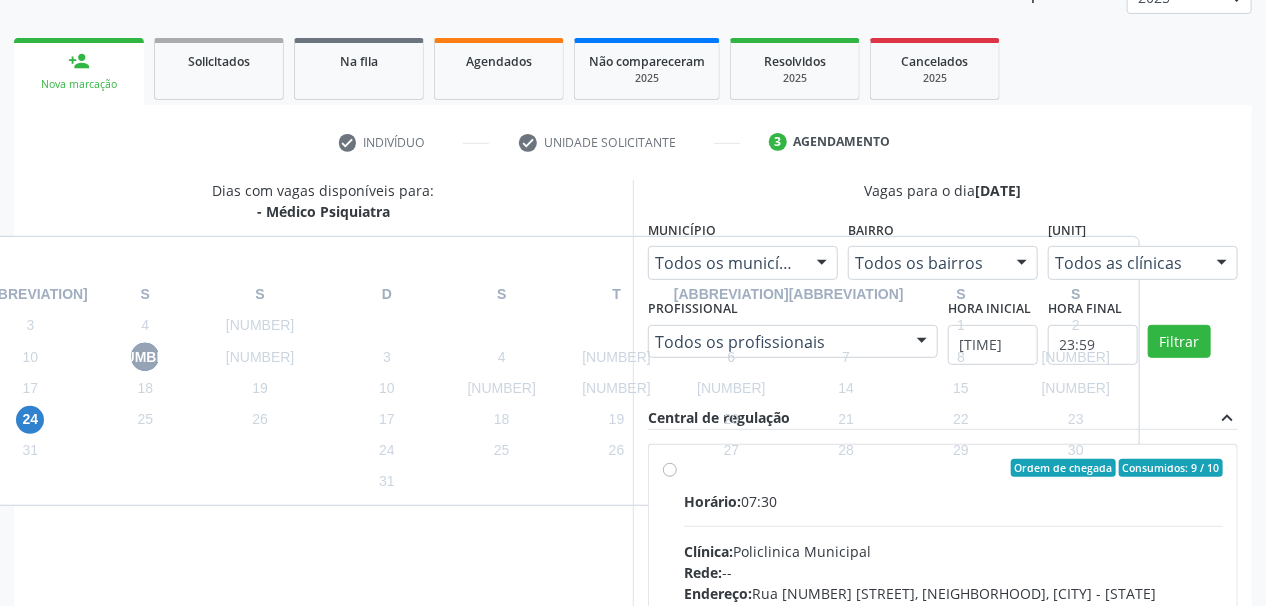 click on "11" at bounding box center (145, 357) 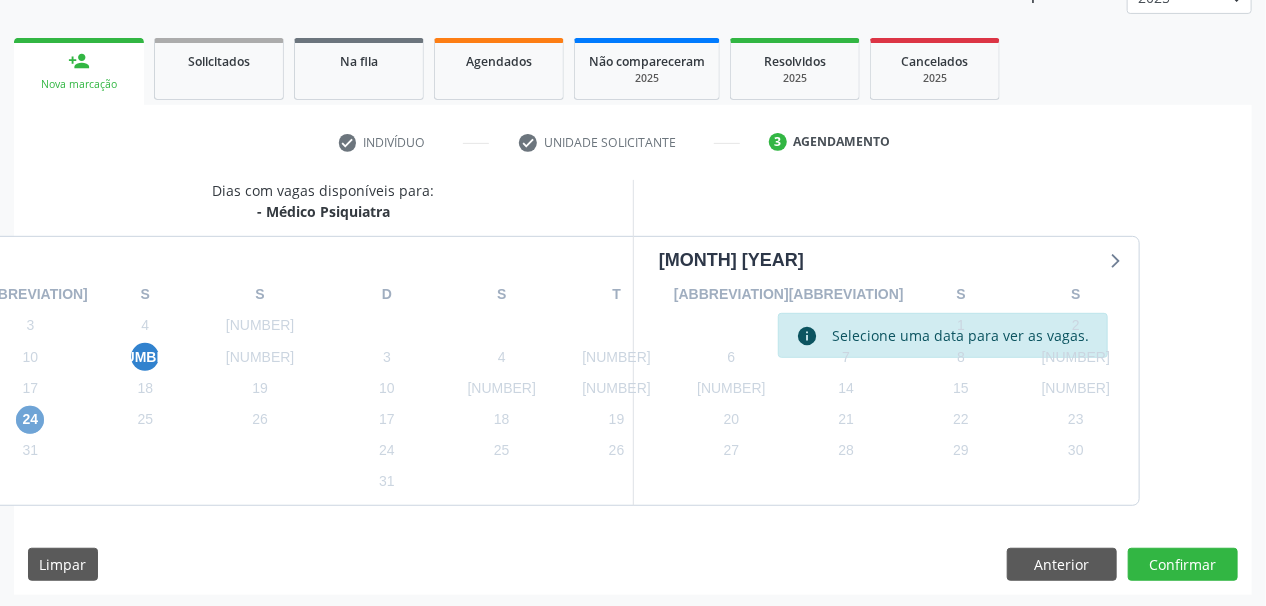 click on "24" at bounding box center [30, 420] 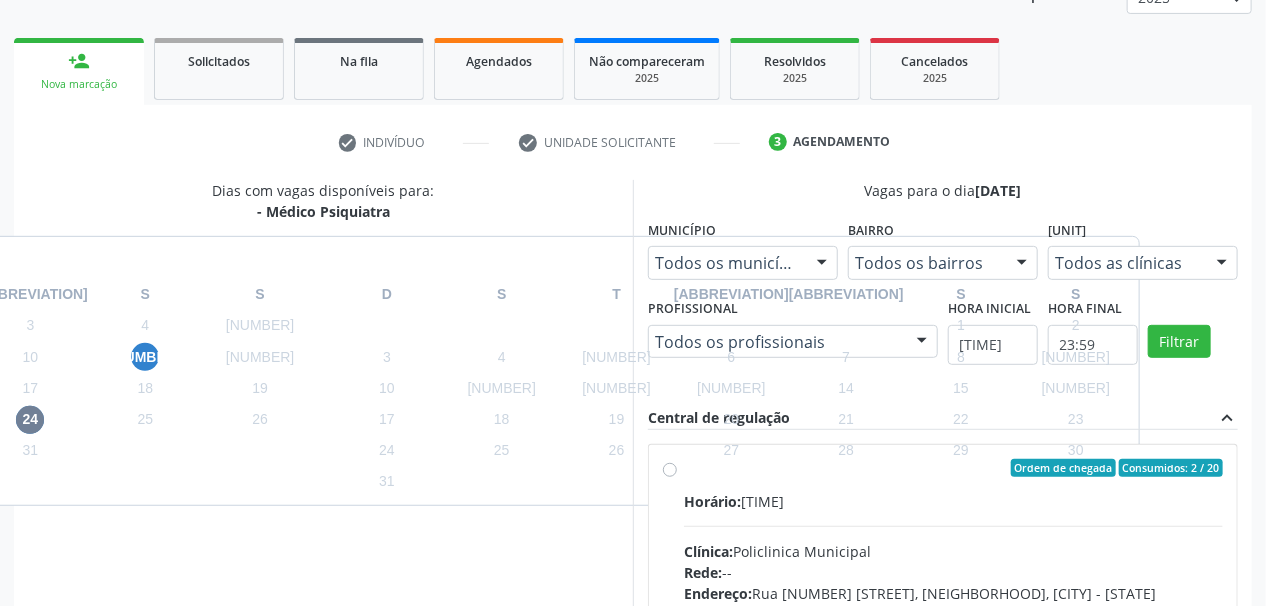 click at bounding box center (1222, 264) 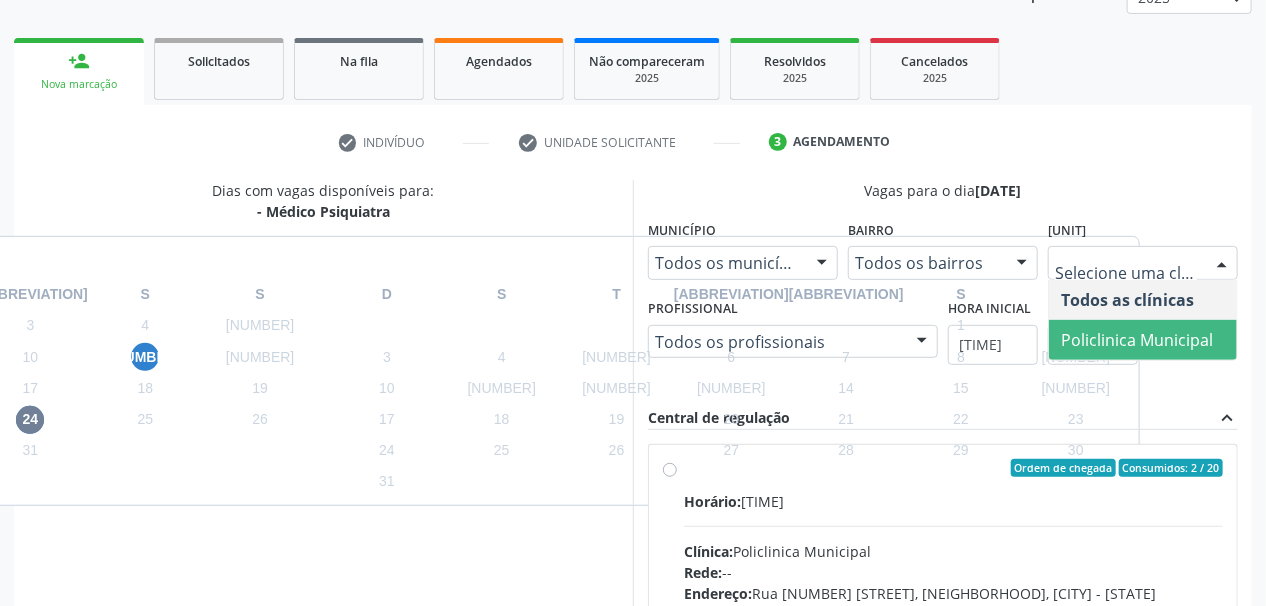 click on "[FACILITY_NAME]" at bounding box center [1137, 340] 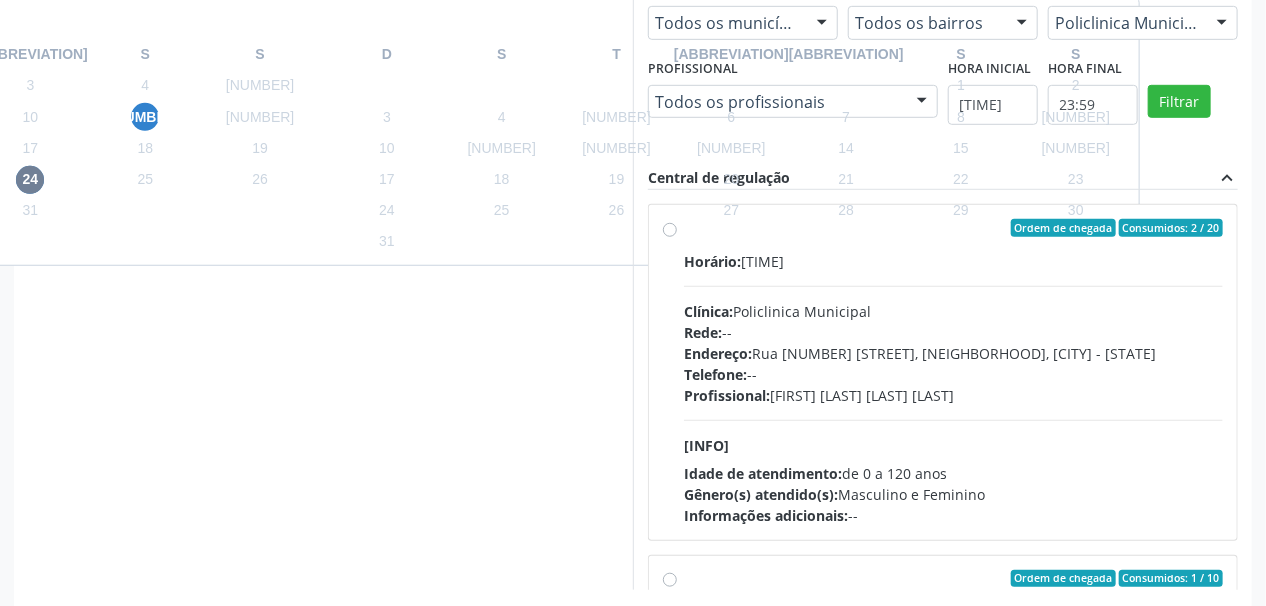 scroll, scrollTop: 584, scrollLeft: 0, axis: vertical 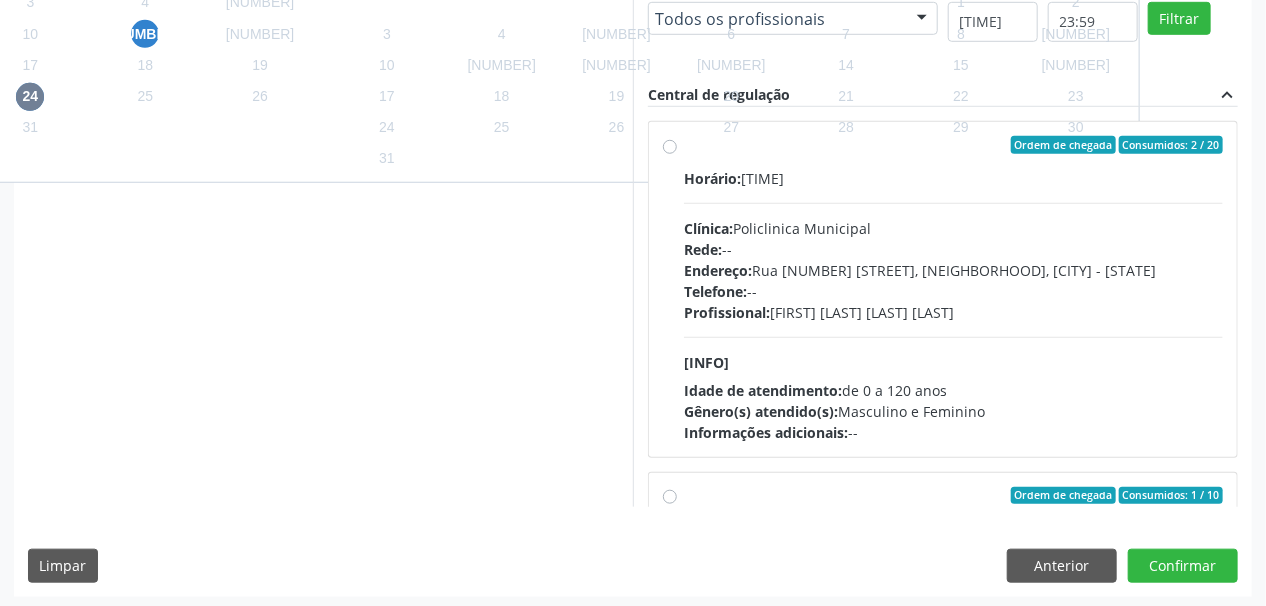 click on "Endereço:   Predio, nº S/N, Ipsep, Serra Talhada - PE" at bounding box center [953, 270] 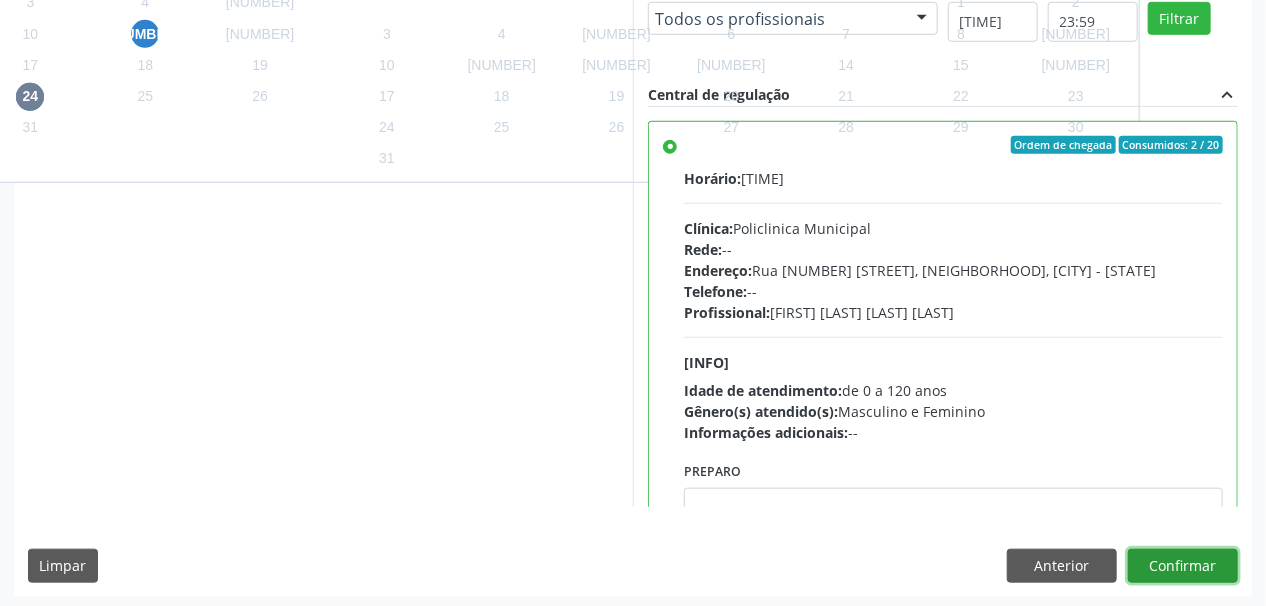 click on "Confirmar" at bounding box center [1183, 566] 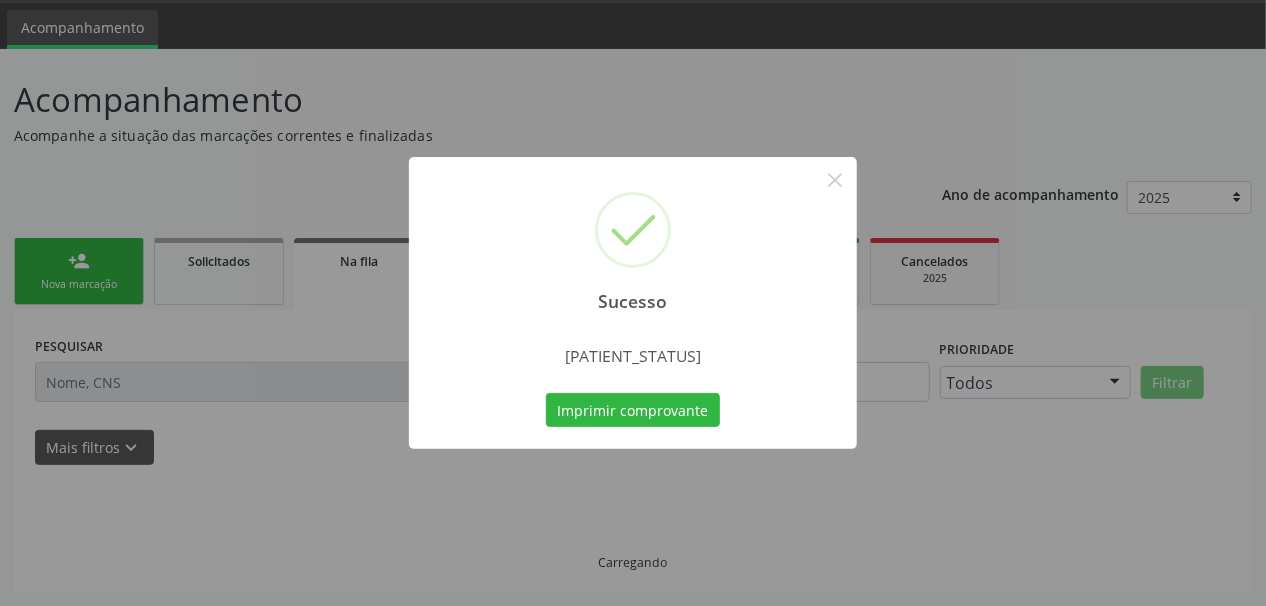 scroll, scrollTop: 57, scrollLeft: 0, axis: vertical 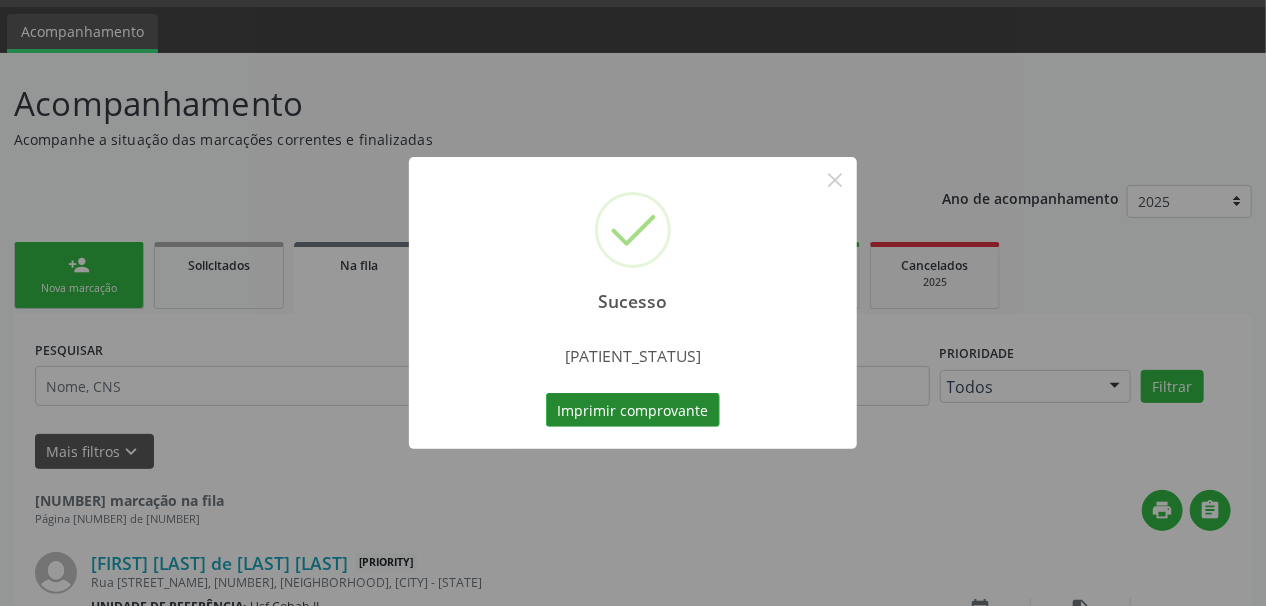 click on "Imprimir comprovante" at bounding box center (633, 410) 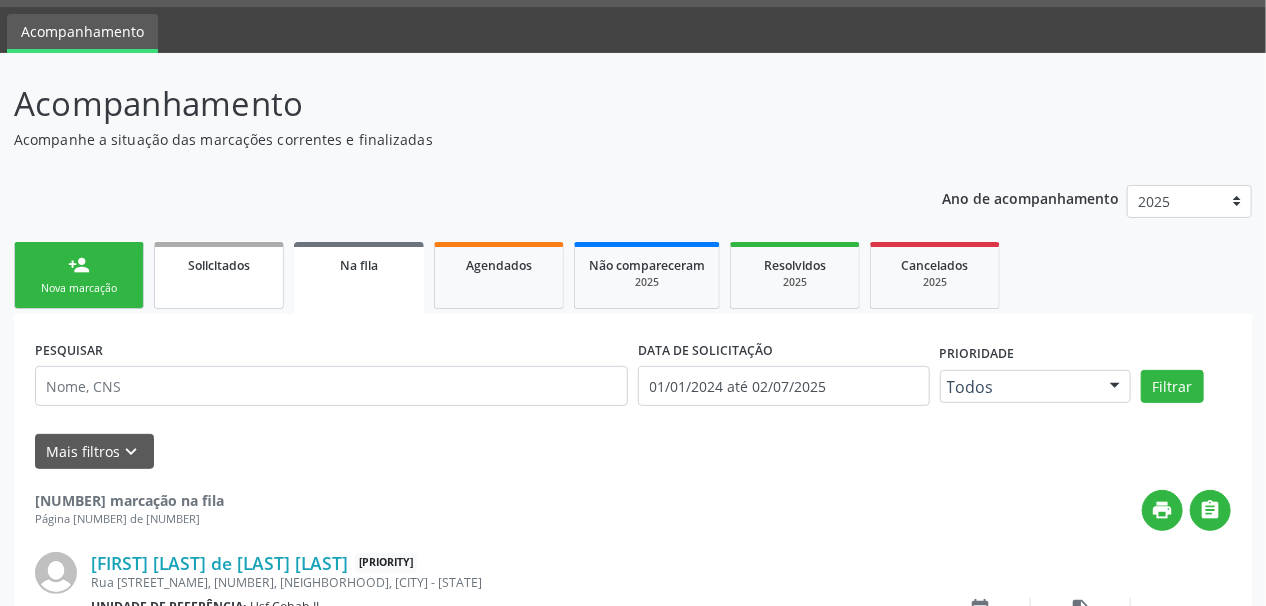click on "Solicitados" at bounding box center (219, 275) 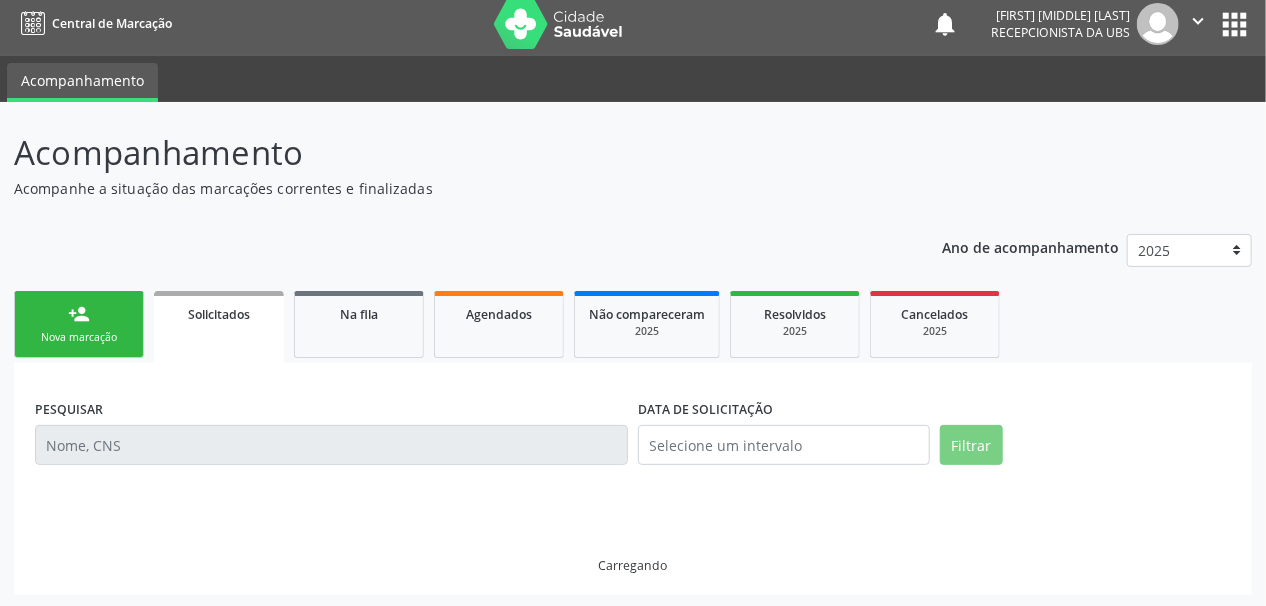 scroll, scrollTop: 0, scrollLeft: 0, axis: both 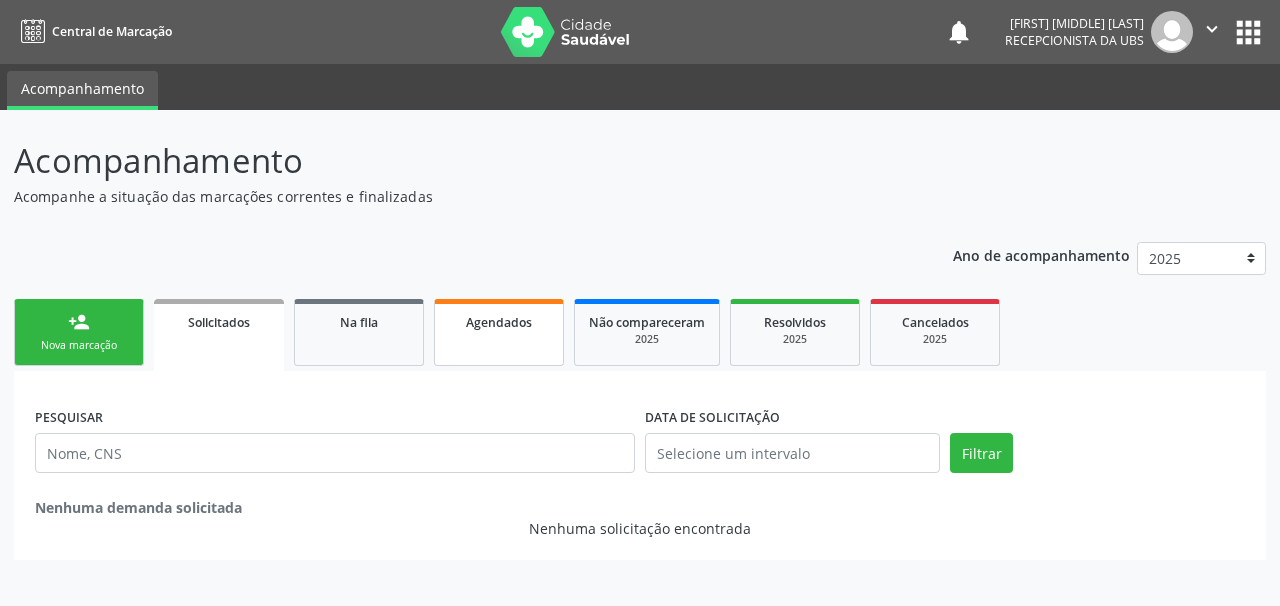 click on "Agendados" at bounding box center [499, 332] 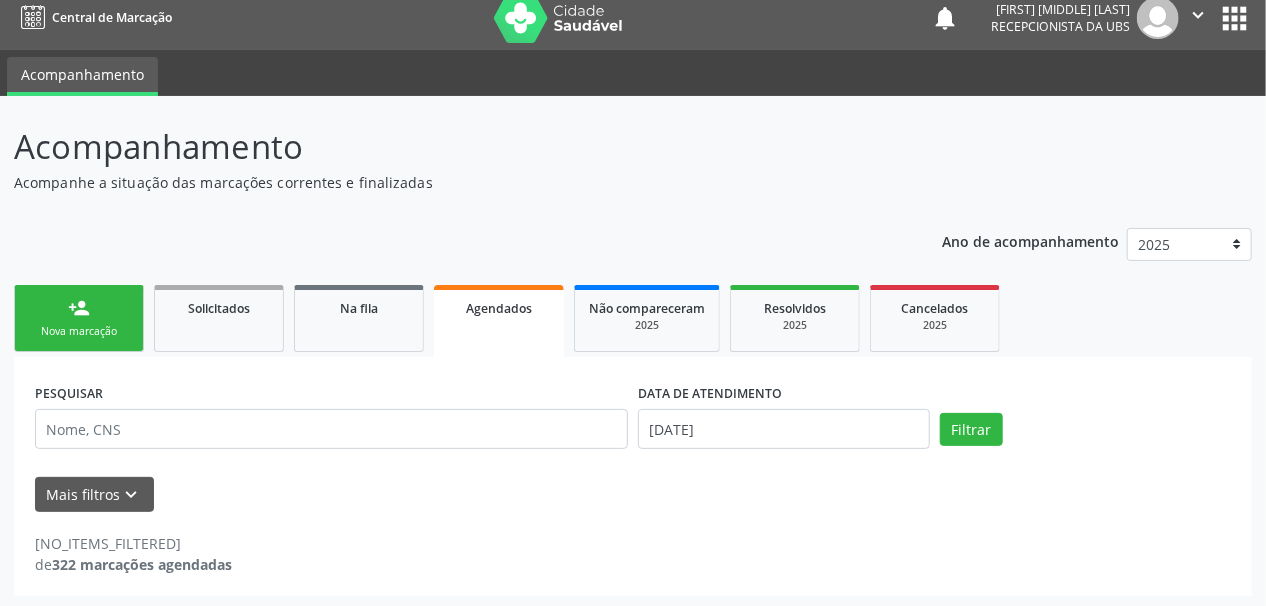 scroll, scrollTop: 0, scrollLeft: 0, axis: both 